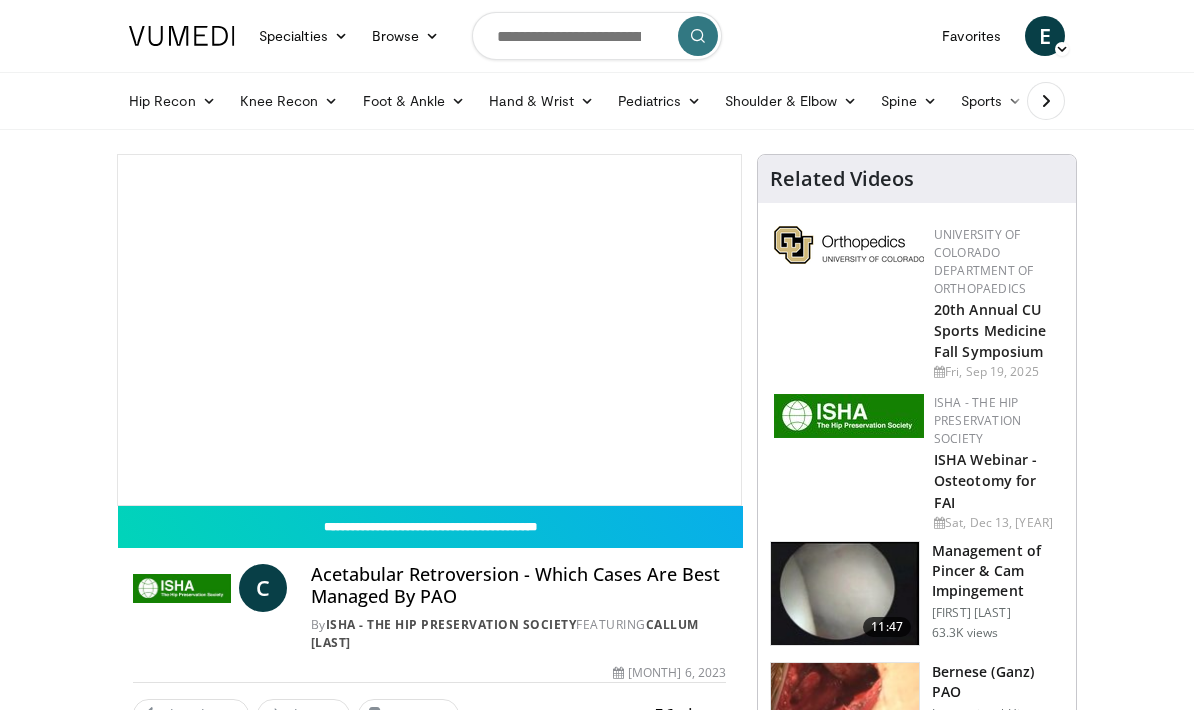 scroll, scrollTop: 0, scrollLeft: 0, axis: both 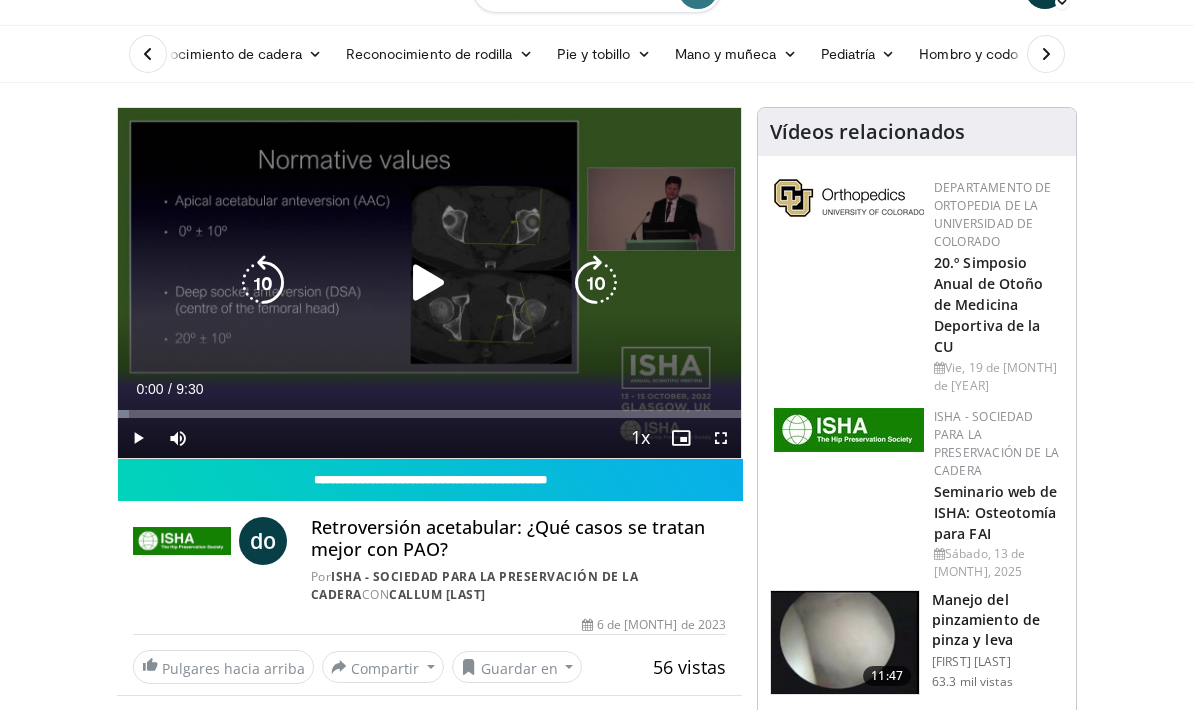 click at bounding box center [429, 283] 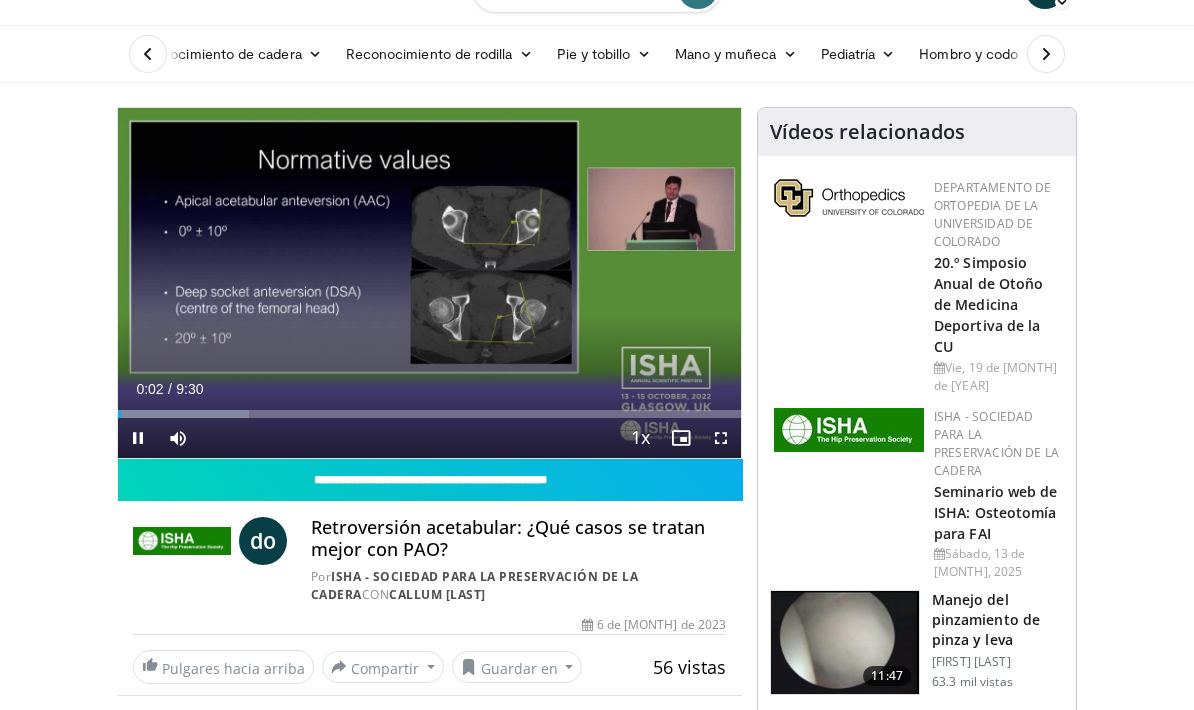 click at bounding box center (721, 438) 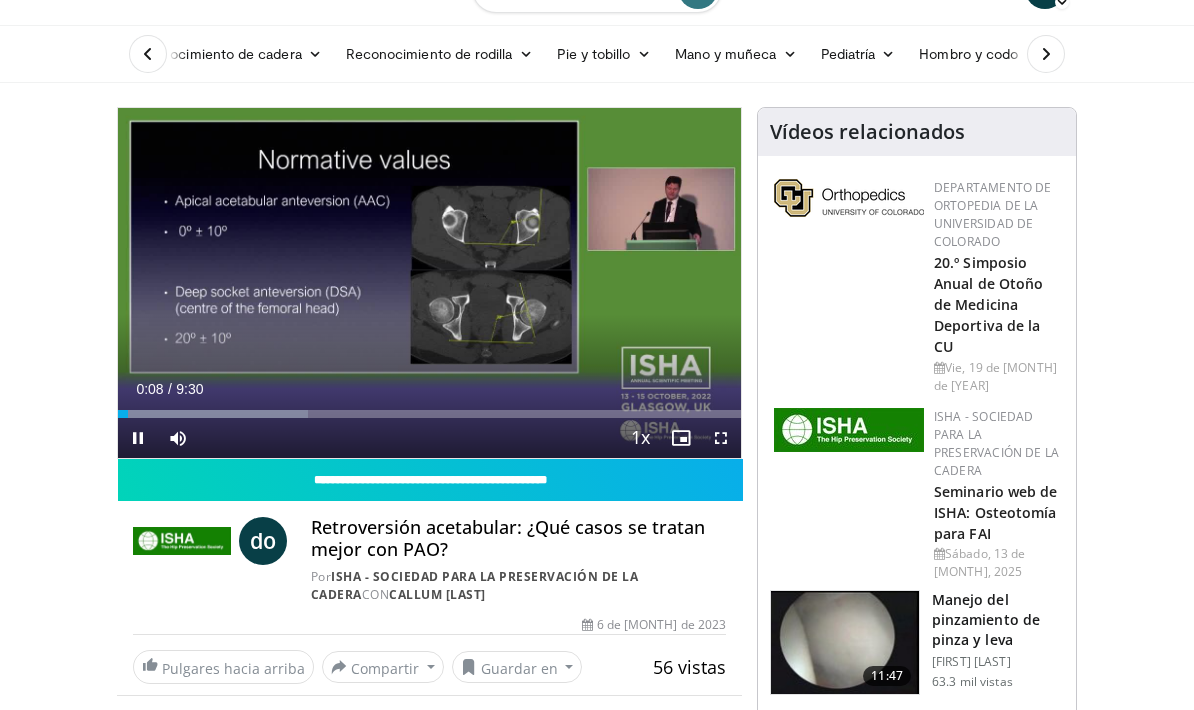 click at bounding box center (721, 438) 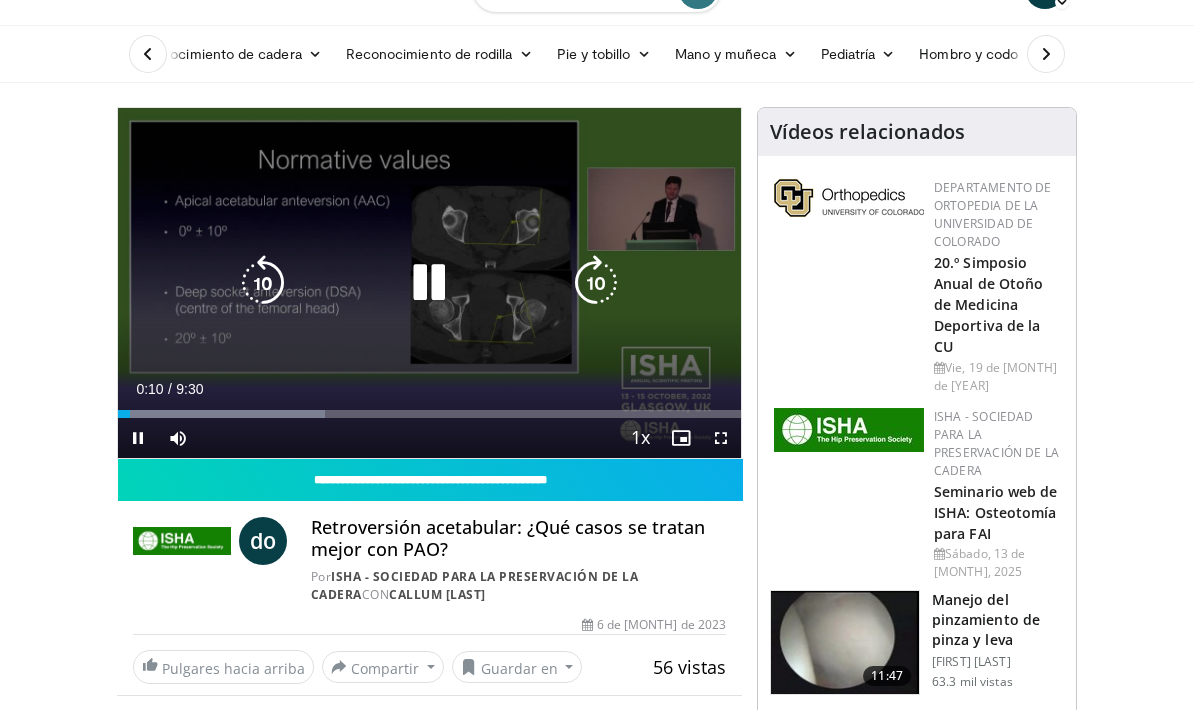 click at bounding box center (721, 438) 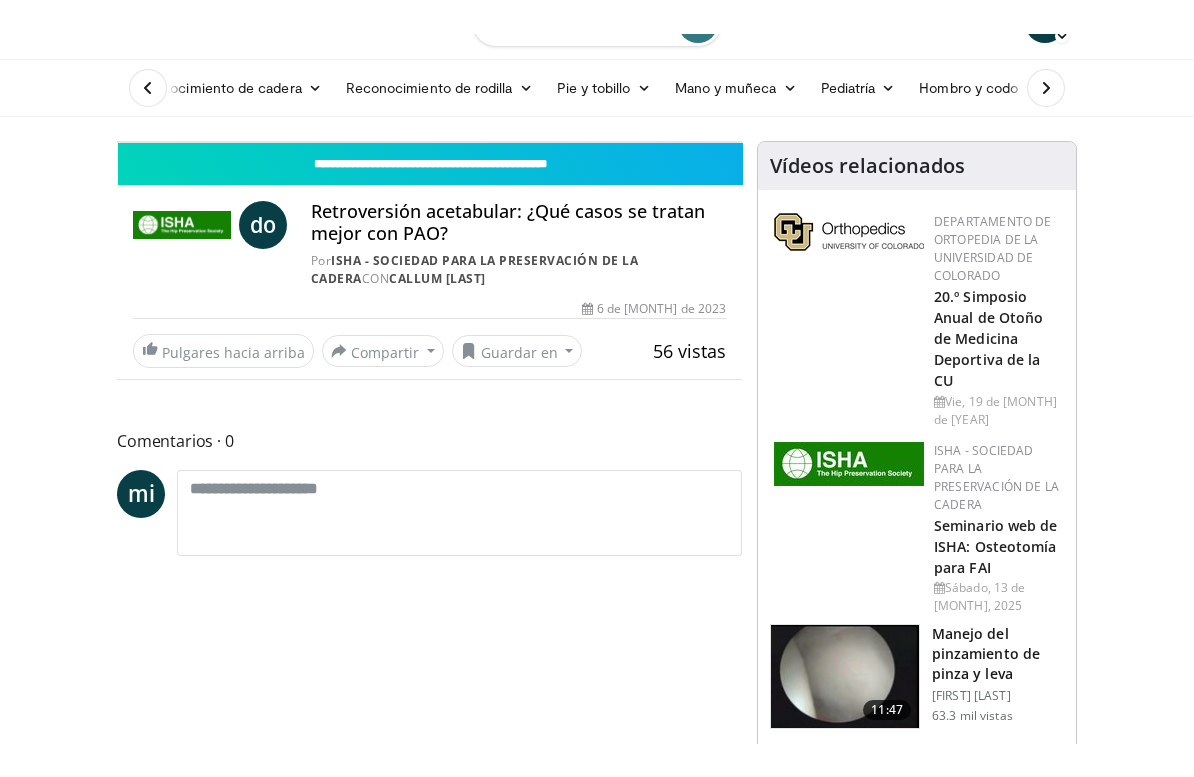 scroll, scrollTop: 24, scrollLeft: 0, axis: vertical 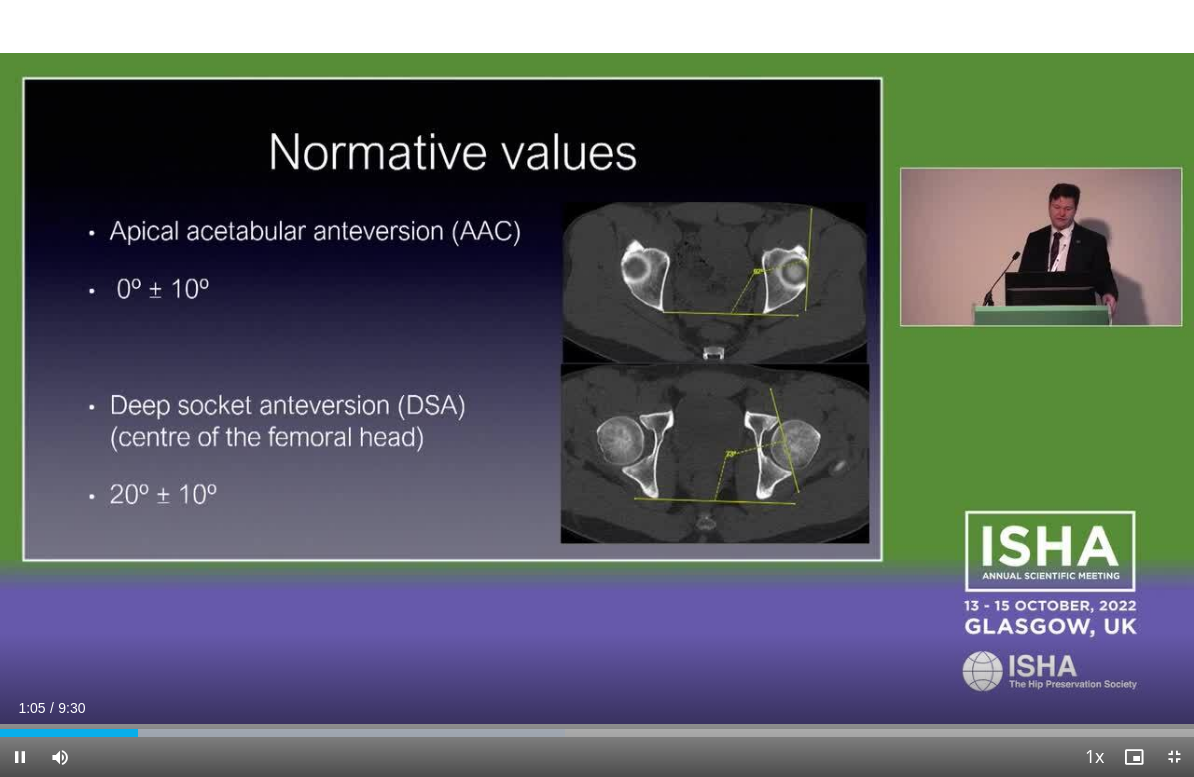 click on "10 seconds
Tap to unmute" at bounding box center (597, 388) 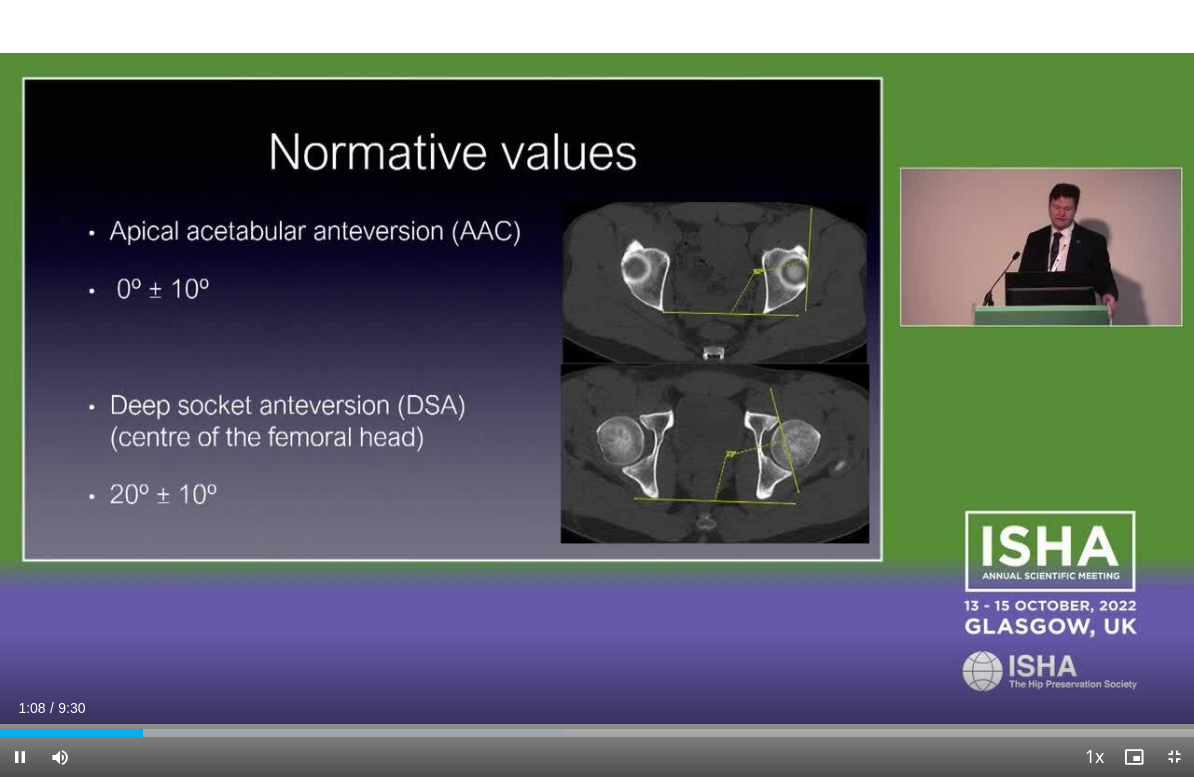 click on "10 seconds
Tap to unmute" at bounding box center (597, 388) 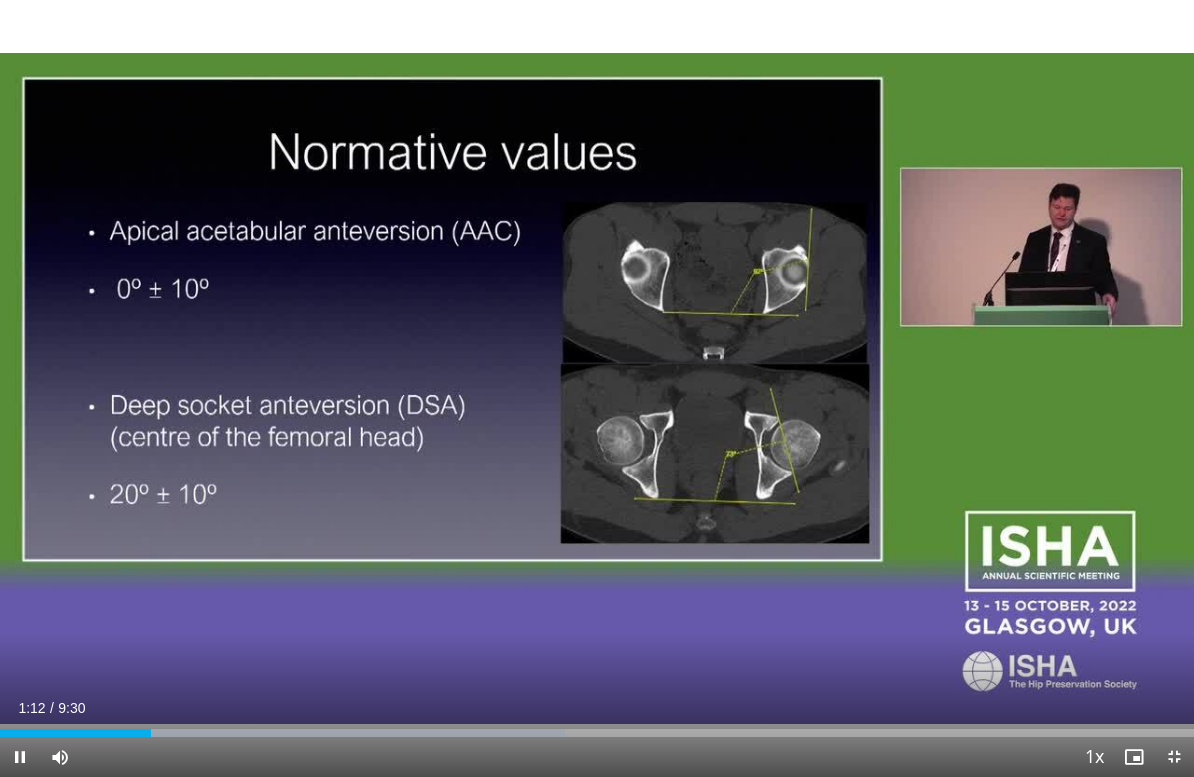 click at bounding box center [20, 757] 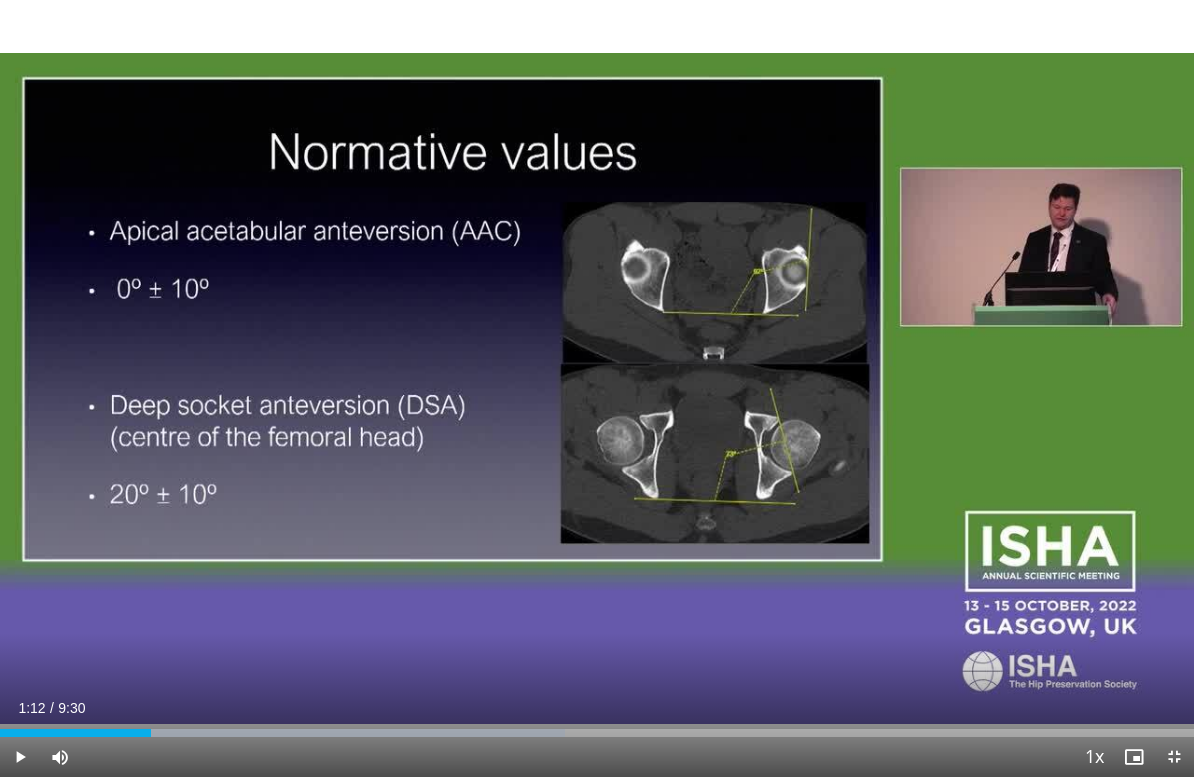 click at bounding box center (20, 757) 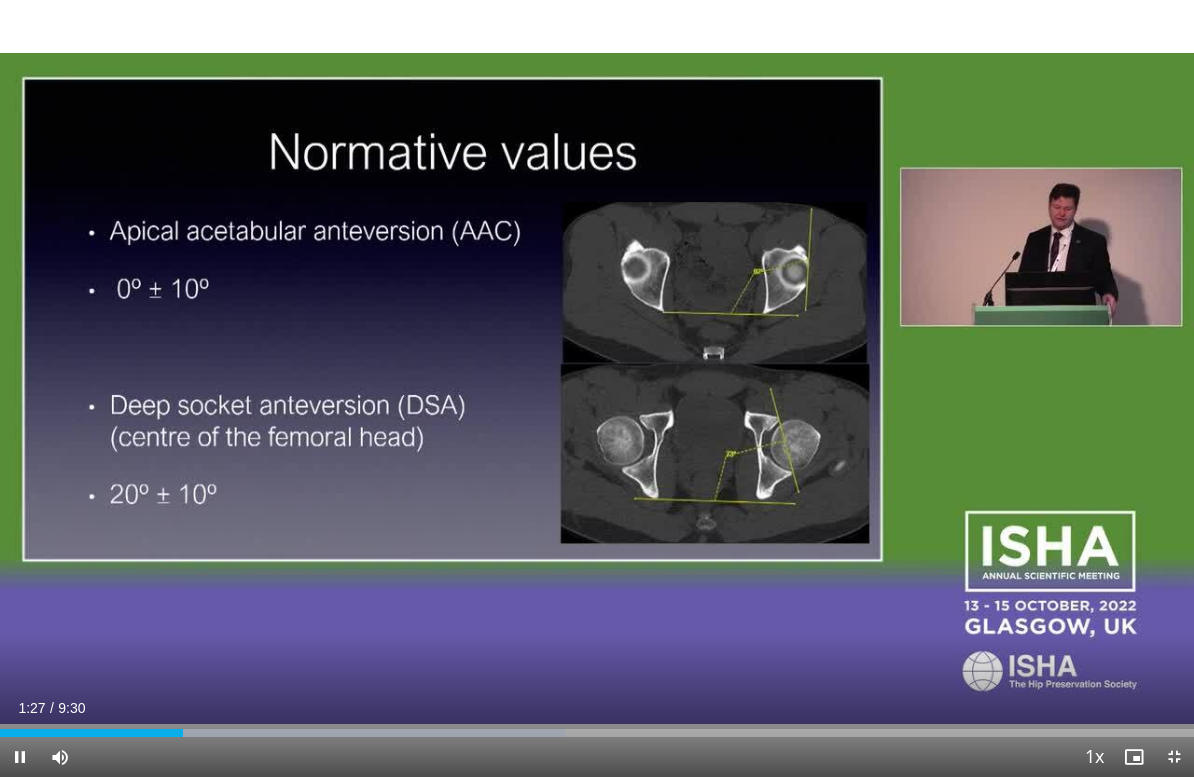 click at bounding box center (20, 757) 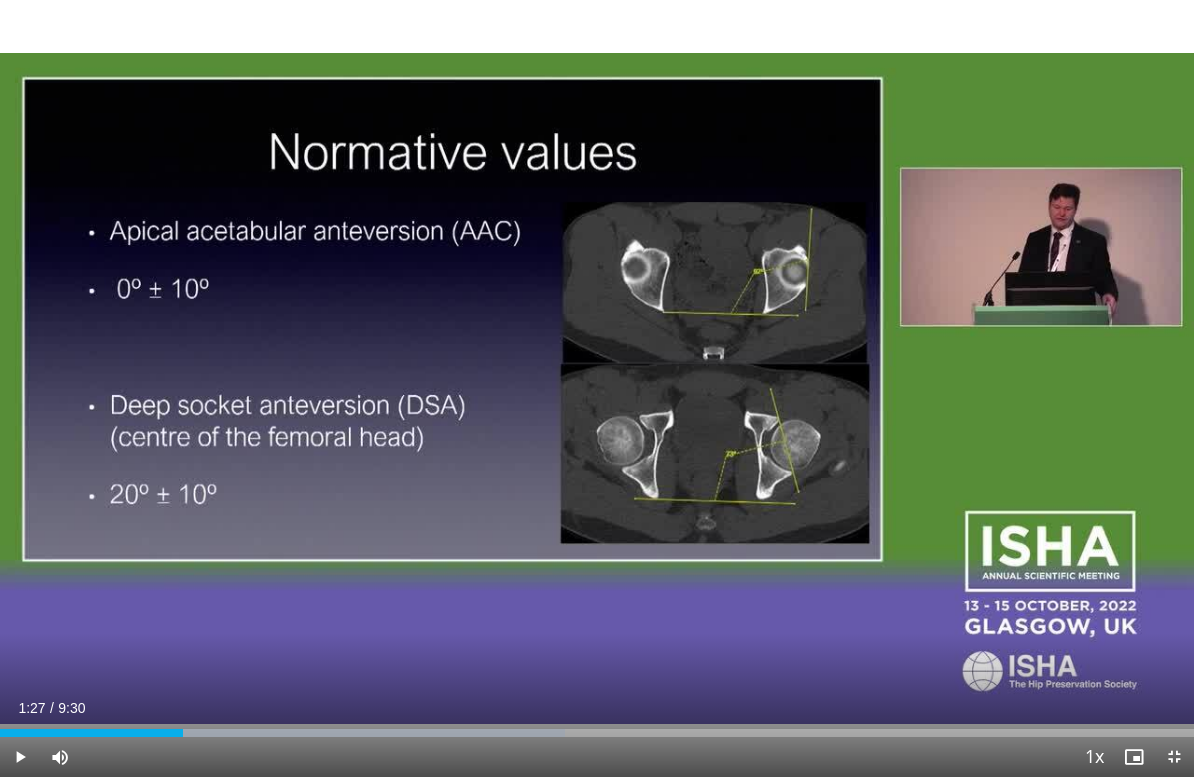 click at bounding box center (20, 757) 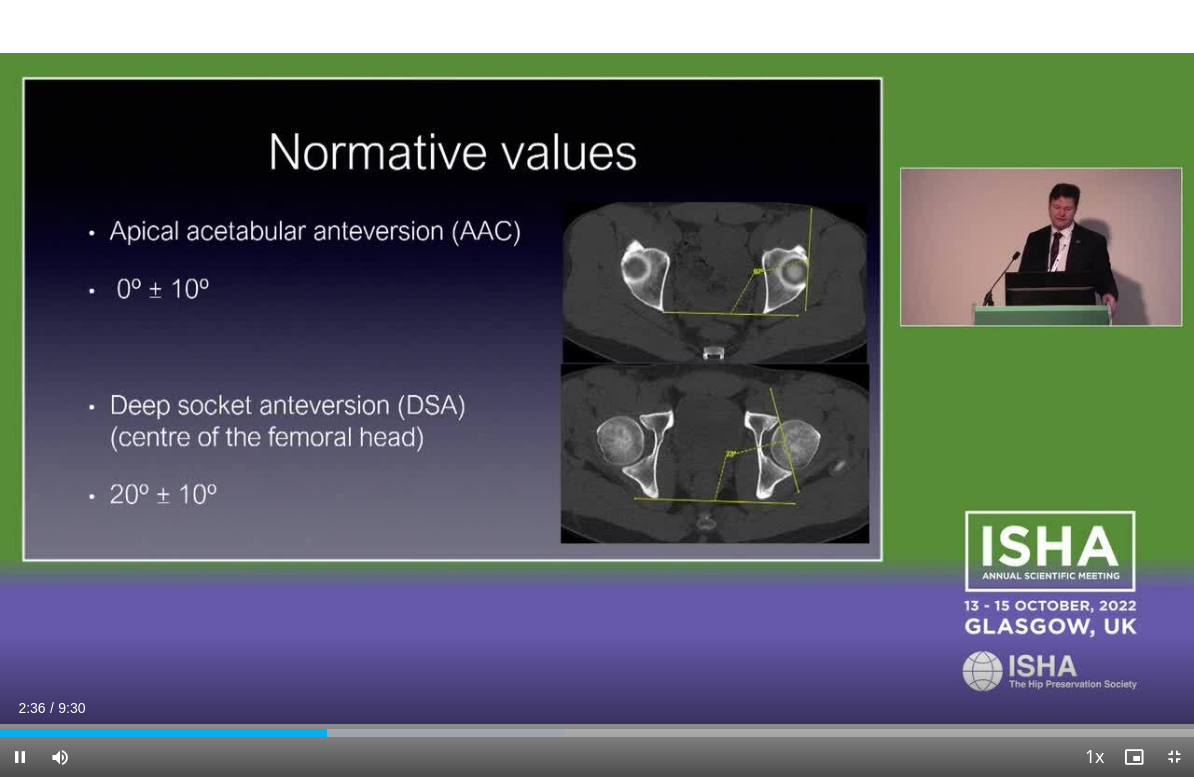 click on "Loaded :  47.32%" at bounding box center (597, 727) 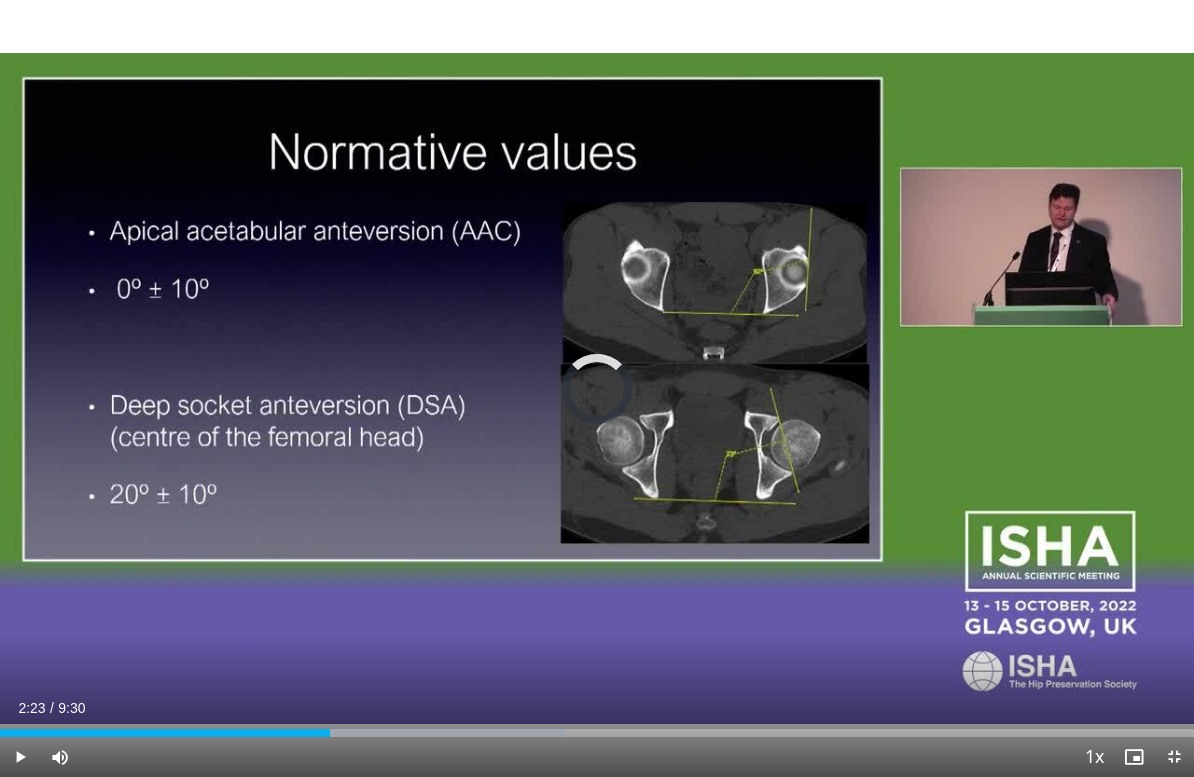 click at bounding box center (165, 733) 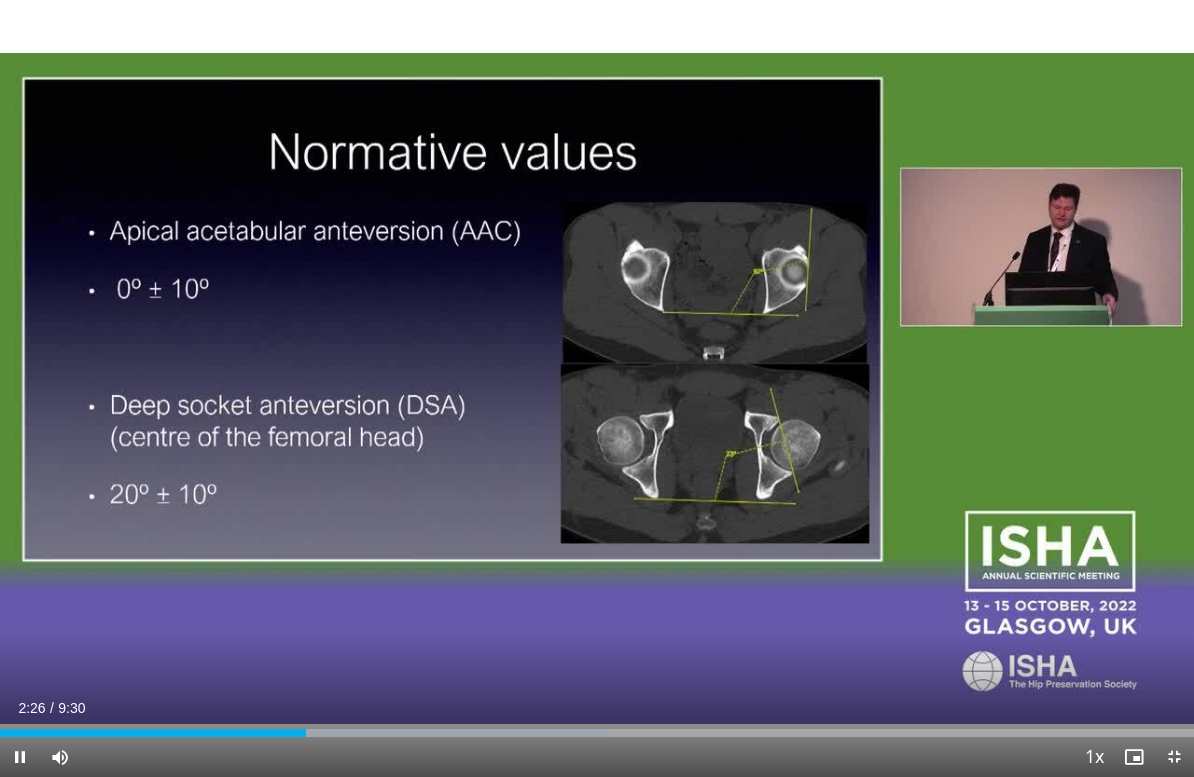 click at bounding box center [20, 757] 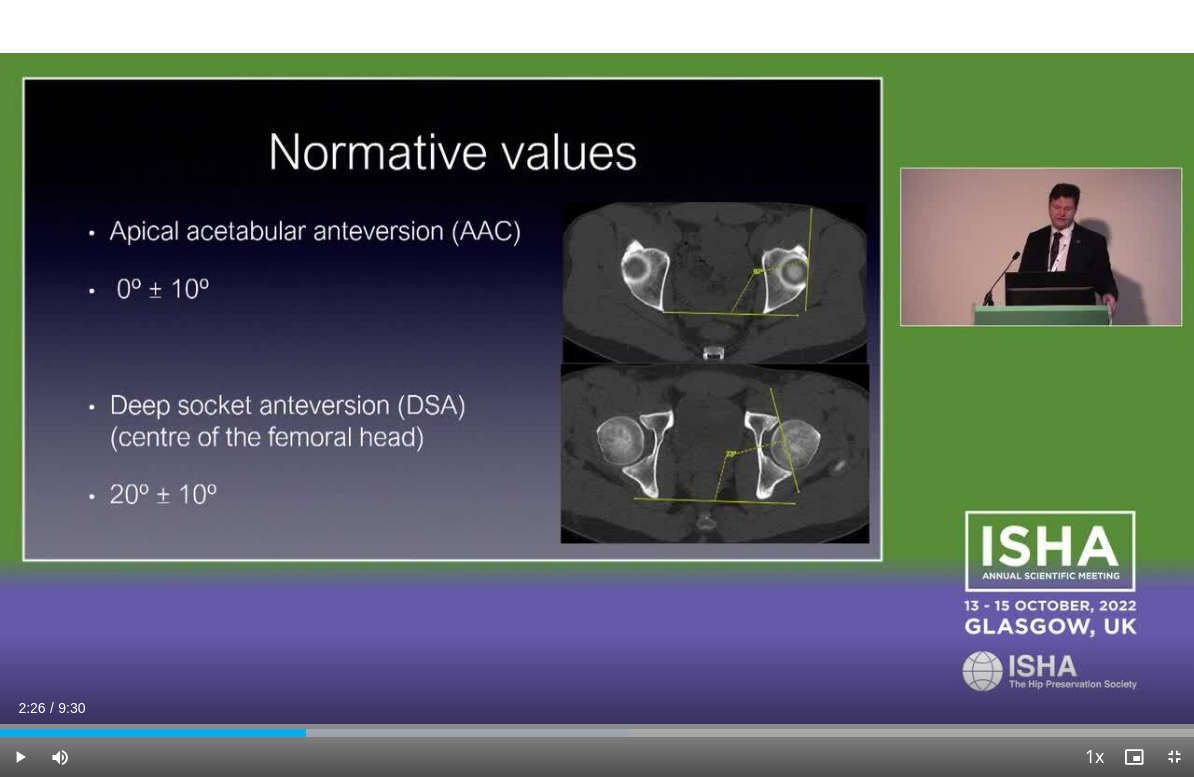 click at bounding box center [20, 757] 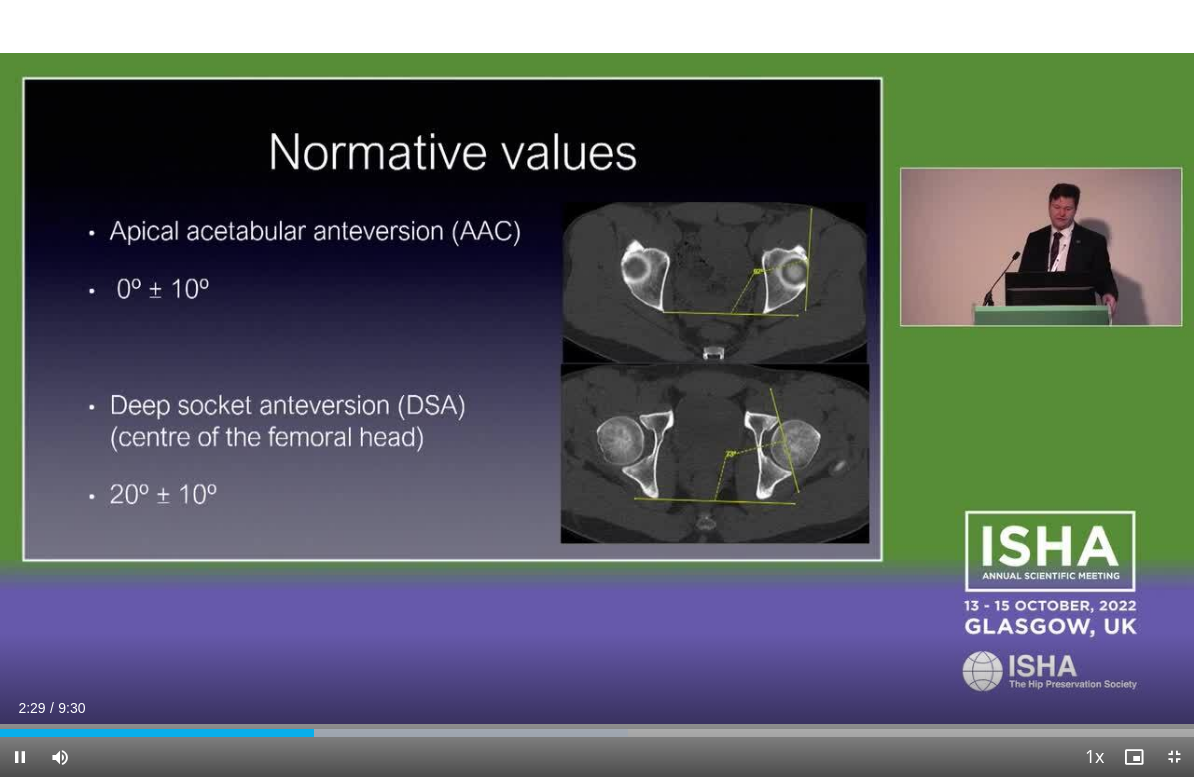 click at bounding box center [20, 757] 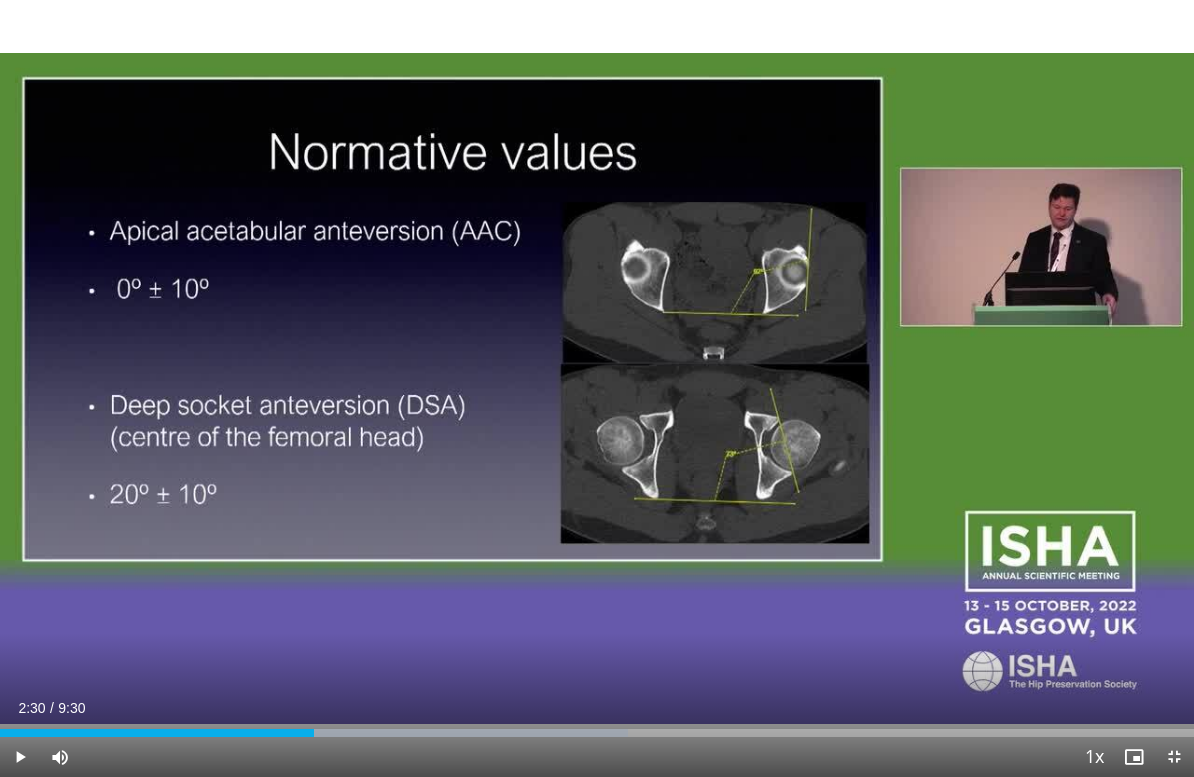 click at bounding box center [20, 757] 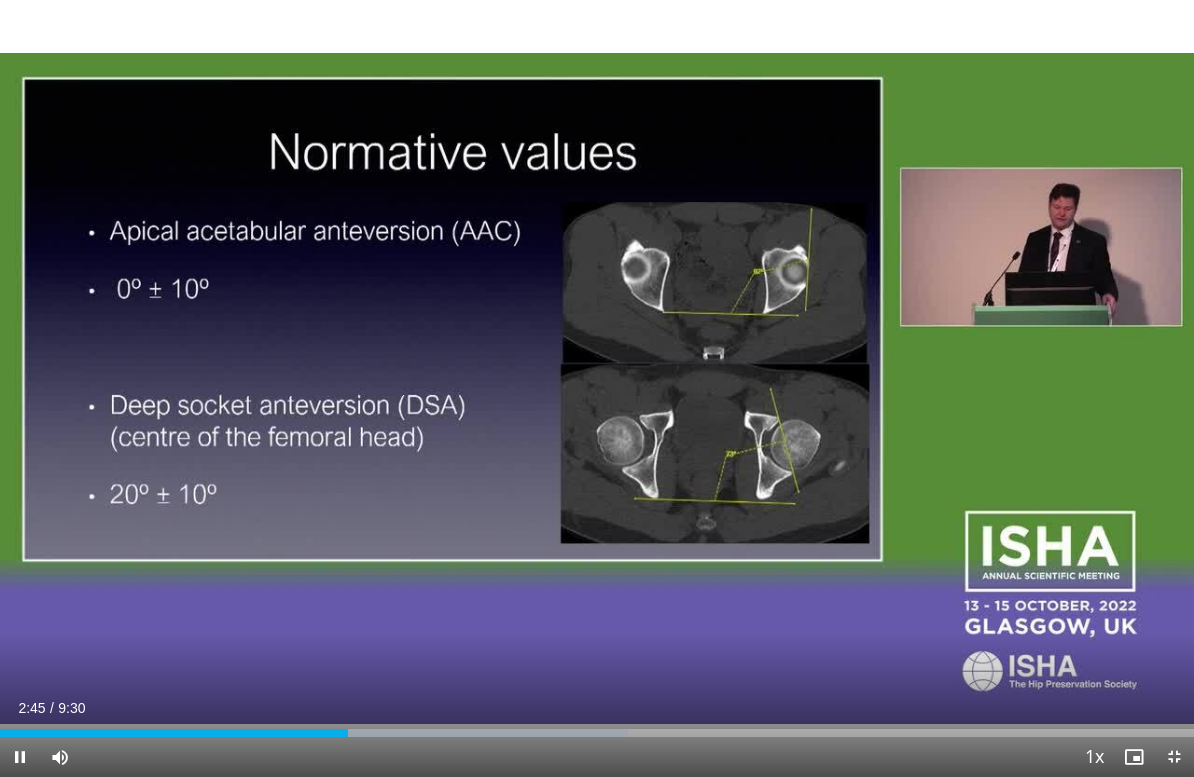 click on "10 seconds
Tap to unmute" at bounding box center (597, 388) 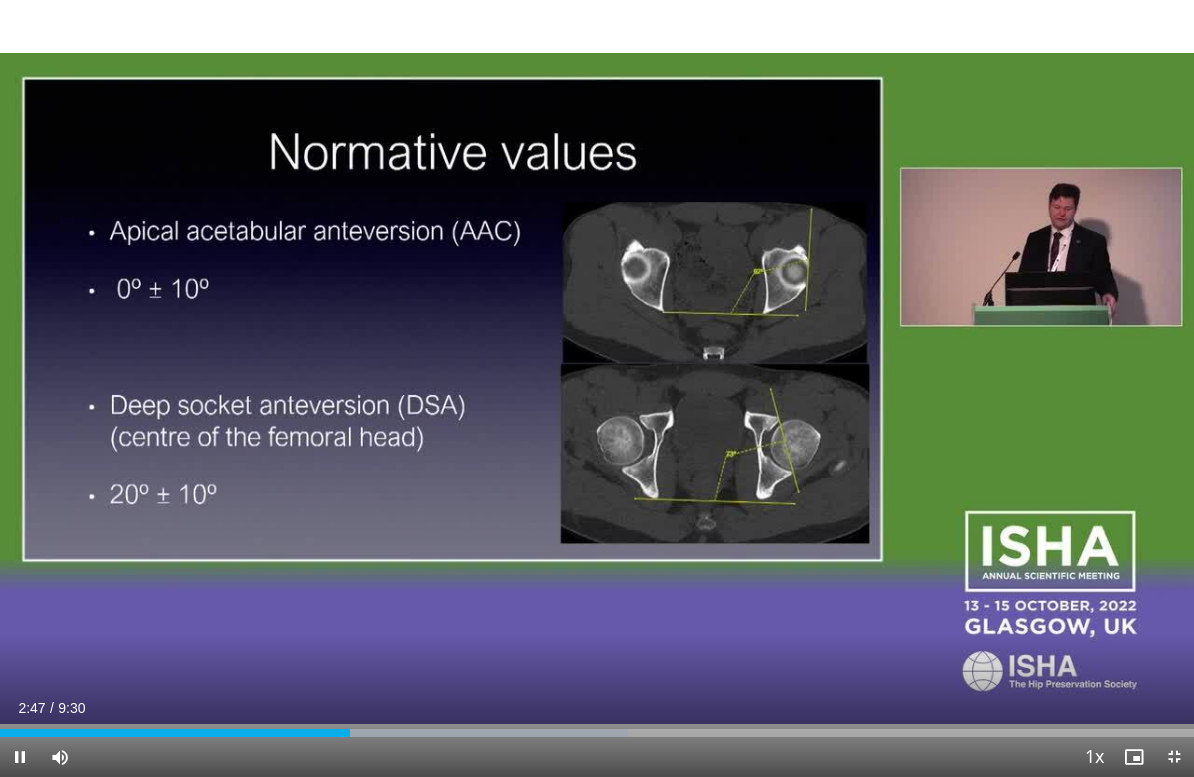 click at bounding box center (20, 757) 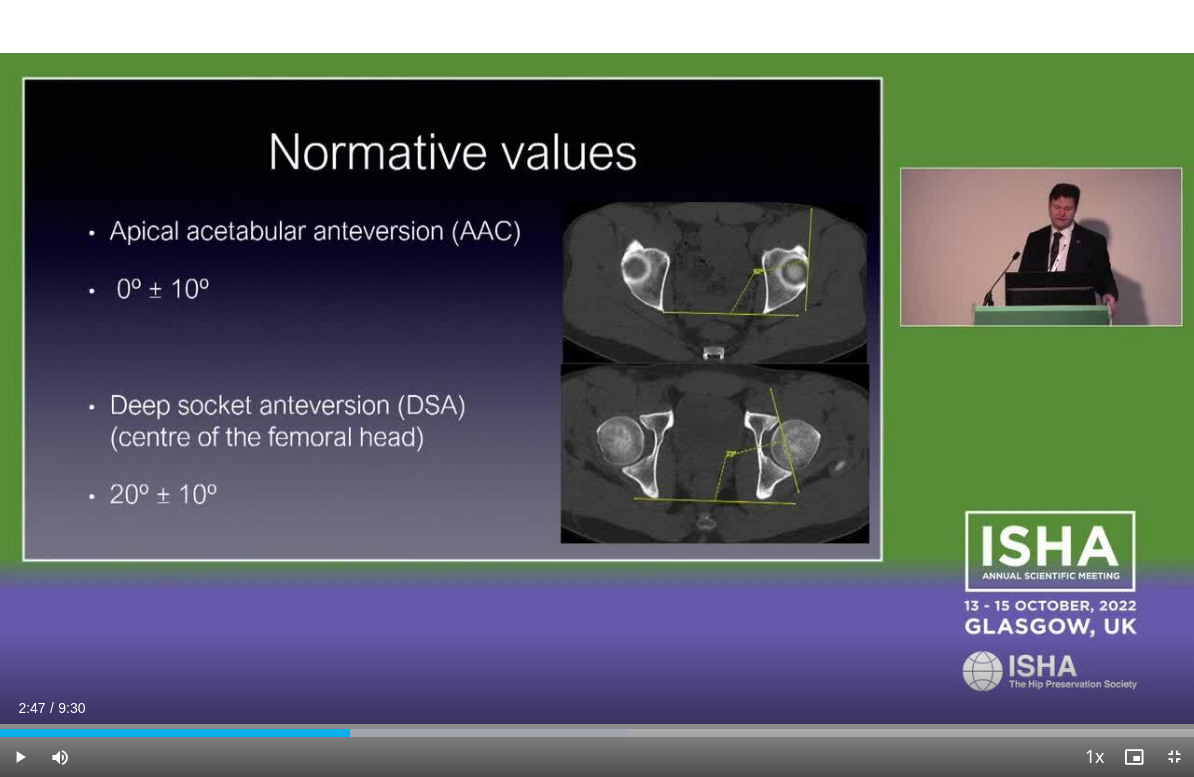 click at bounding box center [20, 757] 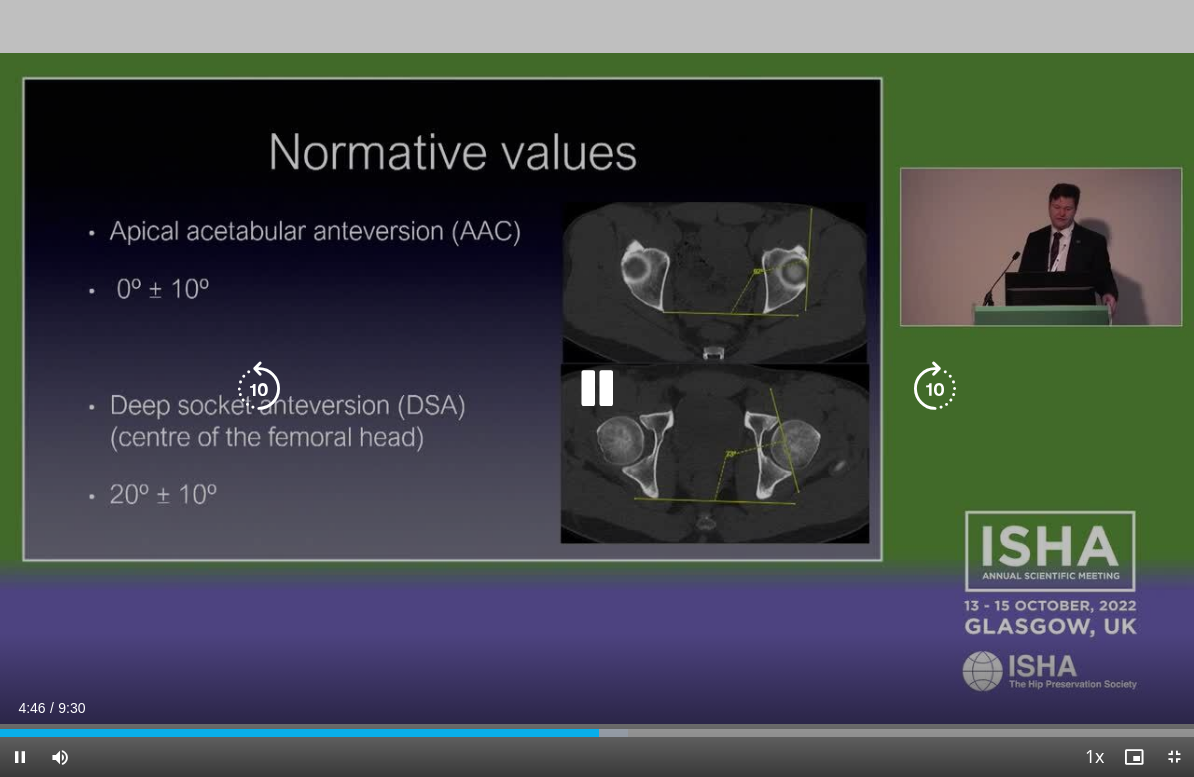 click at bounding box center [20, 757] 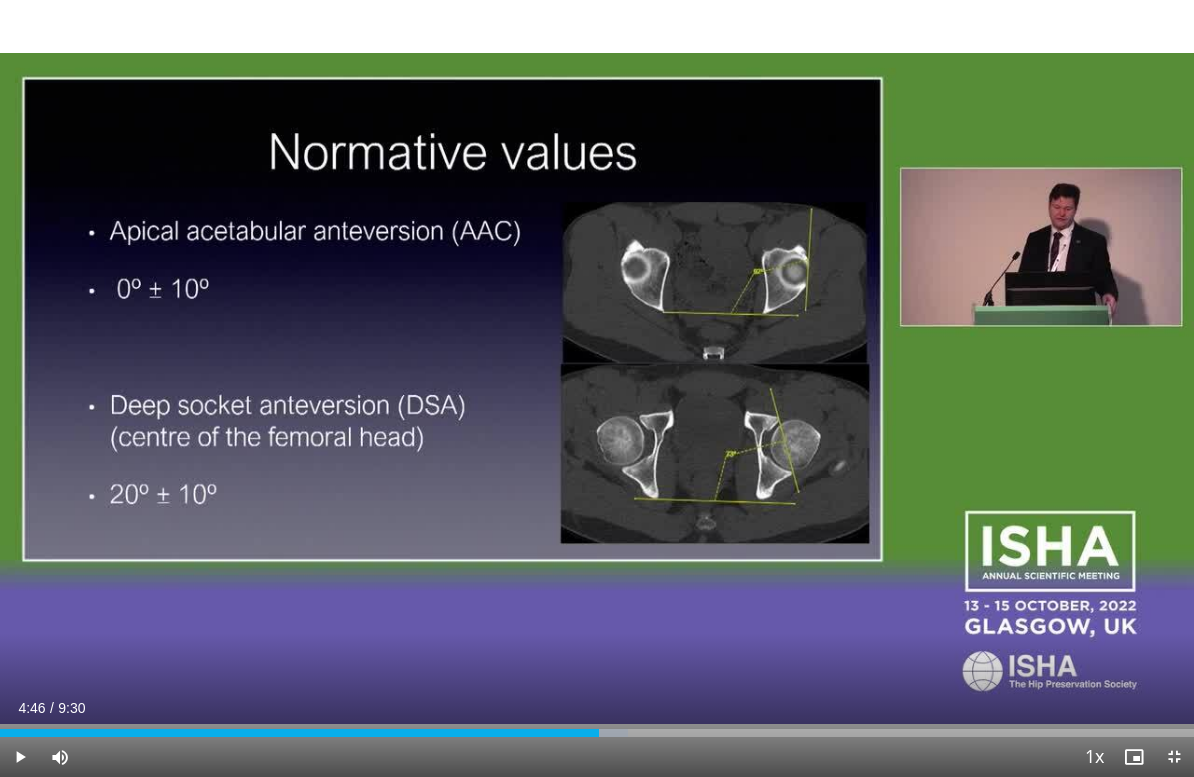 click at bounding box center (20, 757) 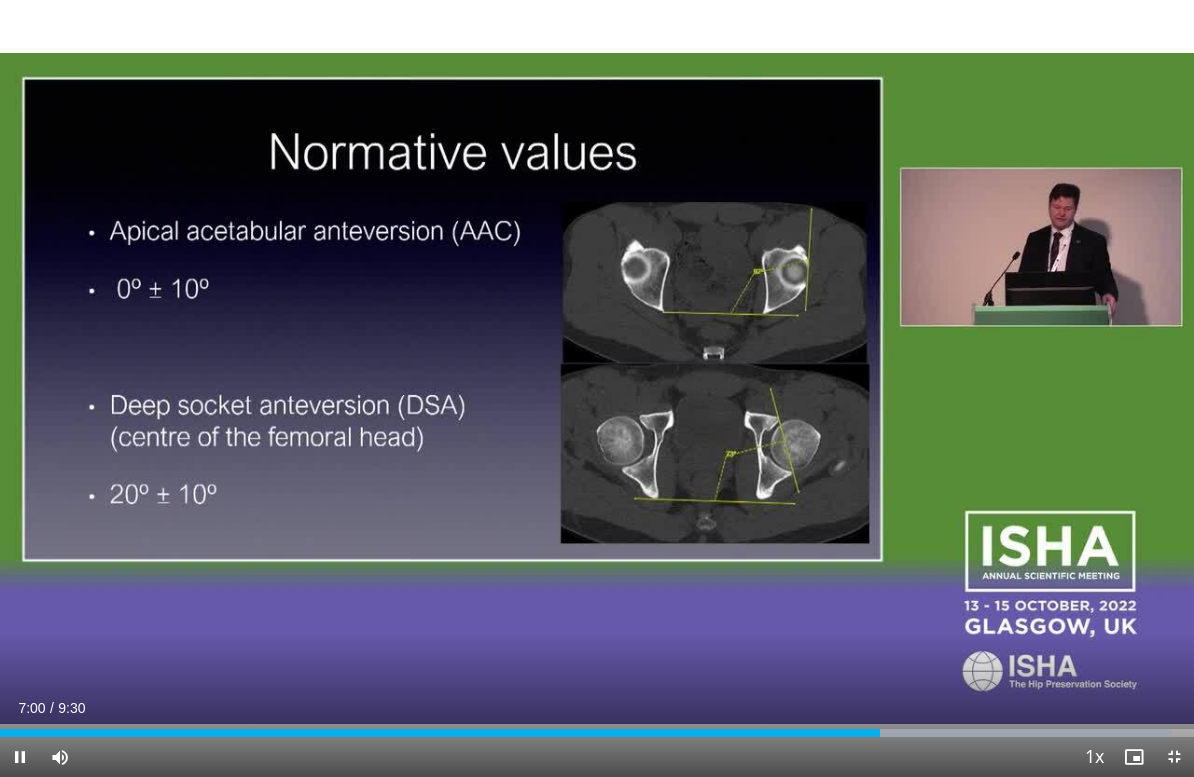 click on "10 seconds
Tap to unmute" at bounding box center [597, 388] 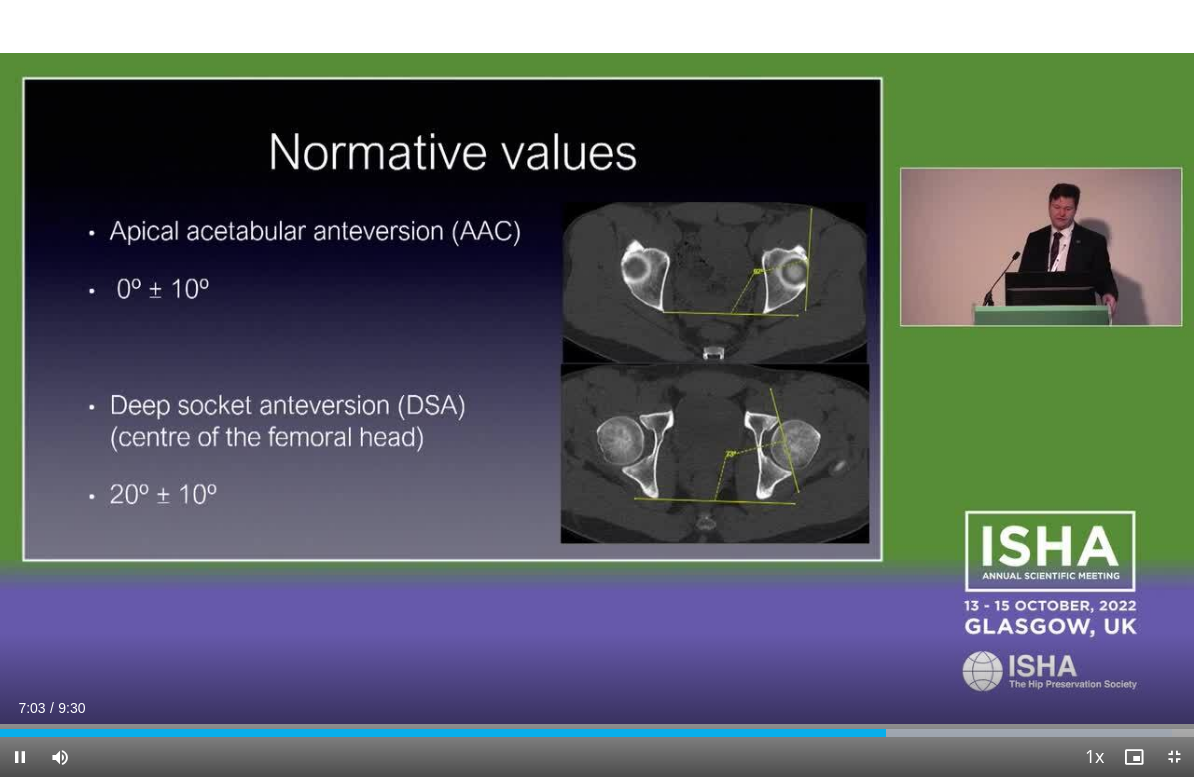 click at bounding box center [20, 757] 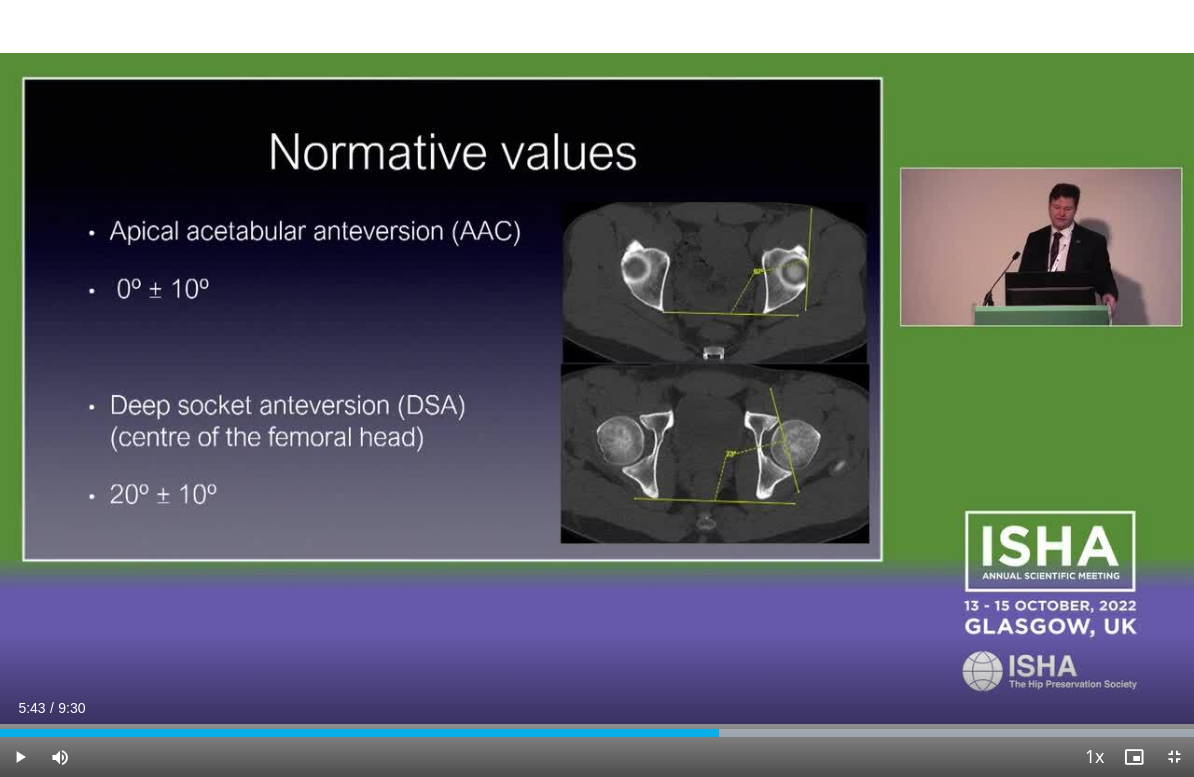click at bounding box center (20, 757) 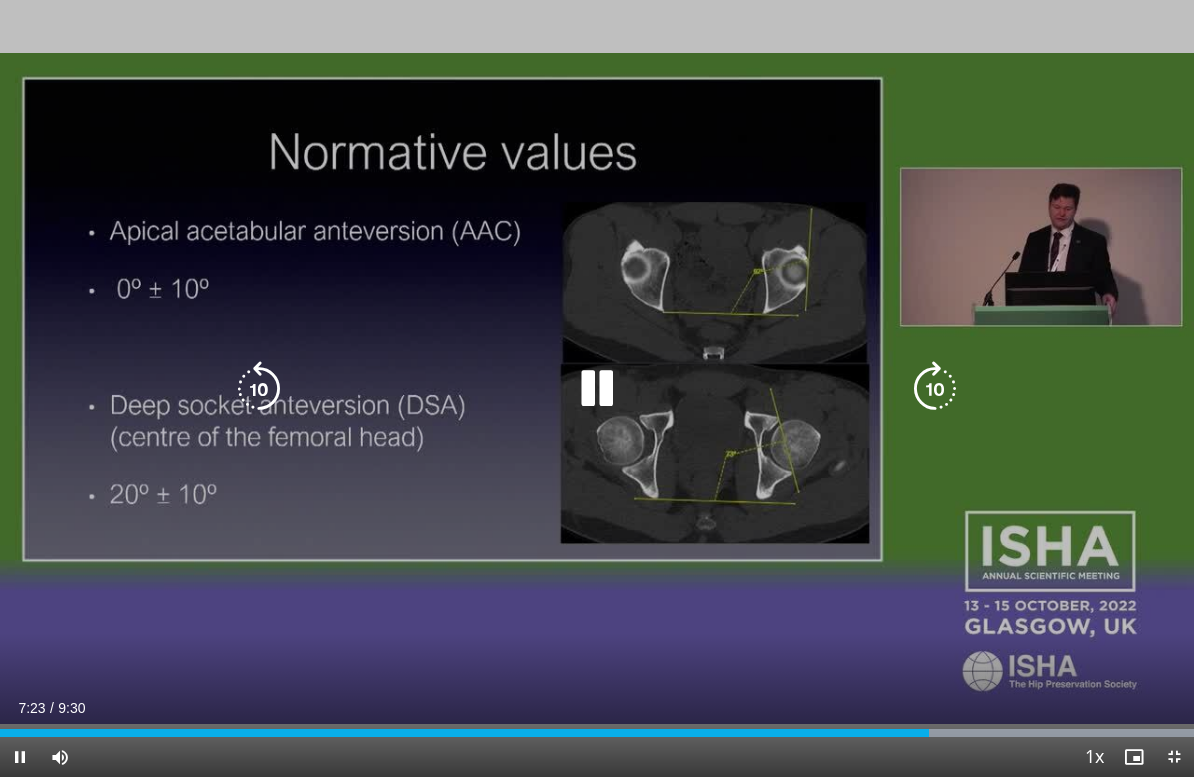 click at bounding box center [20, 757] 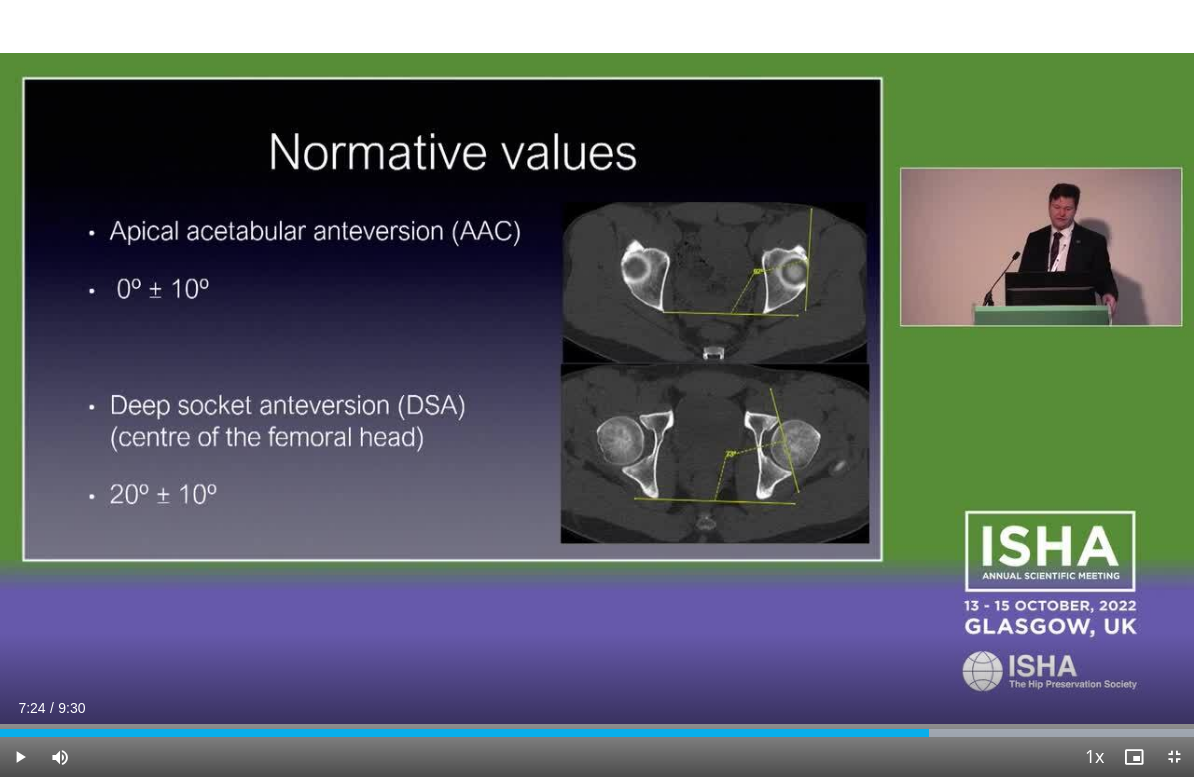 click at bounding box center [20, 757] 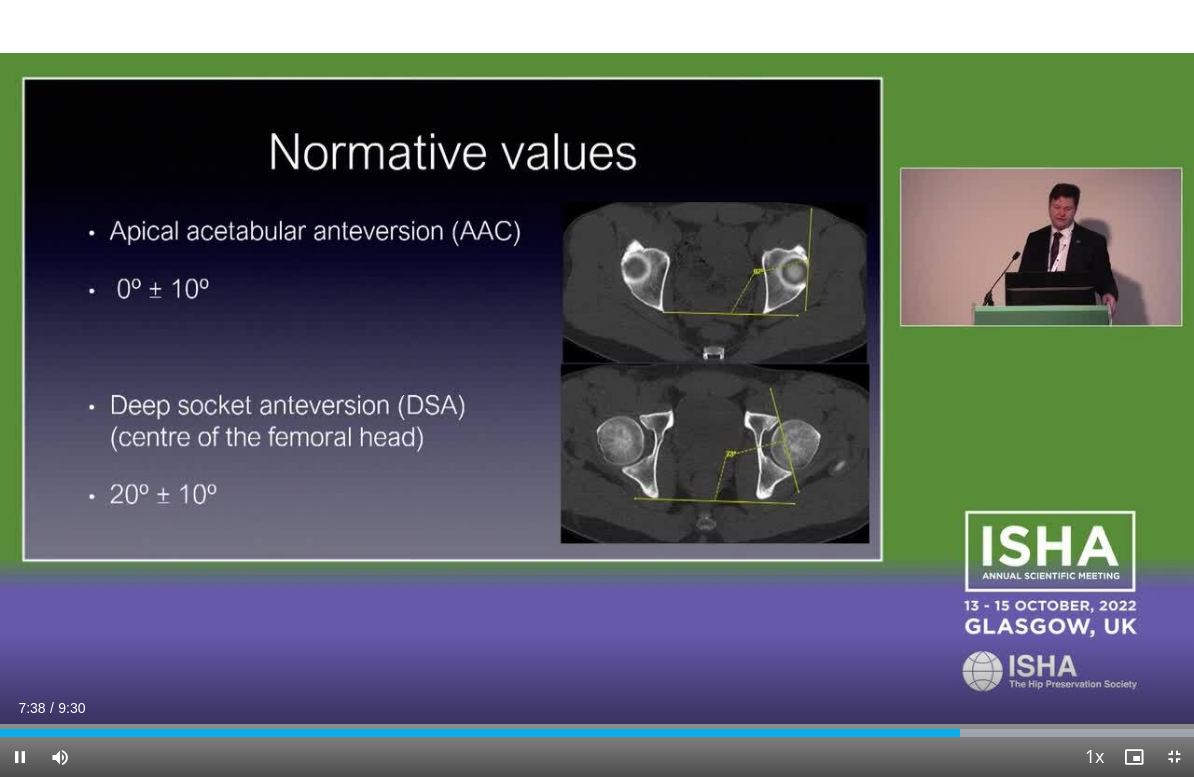 click at bounding box center [20, 757] 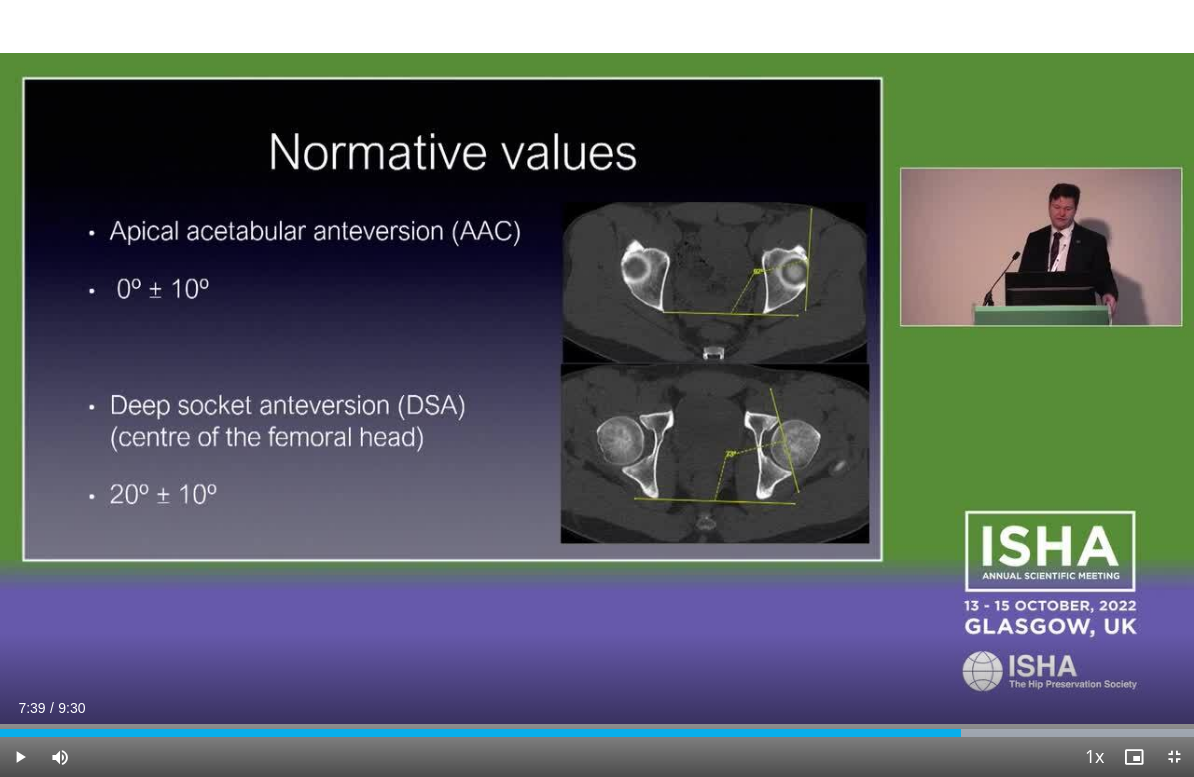 click on "Especialidades
Medicina de adultos y familia
Alergia, Asma, Inmunología
Anestesiología
Cardiología
Dental
Dermatología
Endocrinología
Gastroenterología y hepatología
Cirugía general
Hematología y Oncología
Enfermedad infecciosa
Nefrología
Neurología
Neurocirugía
Obstetricia y Ginecología
Oftalmología
Oral Maxilofacial
Ortopedía
Otorrinolaringología
Pediatría
Cirugía plástica
Podología
Psiquiatría
Neumología
Oncología radioterápica
Radiología
Reumatología Urología" at bounding box center (597, 364) 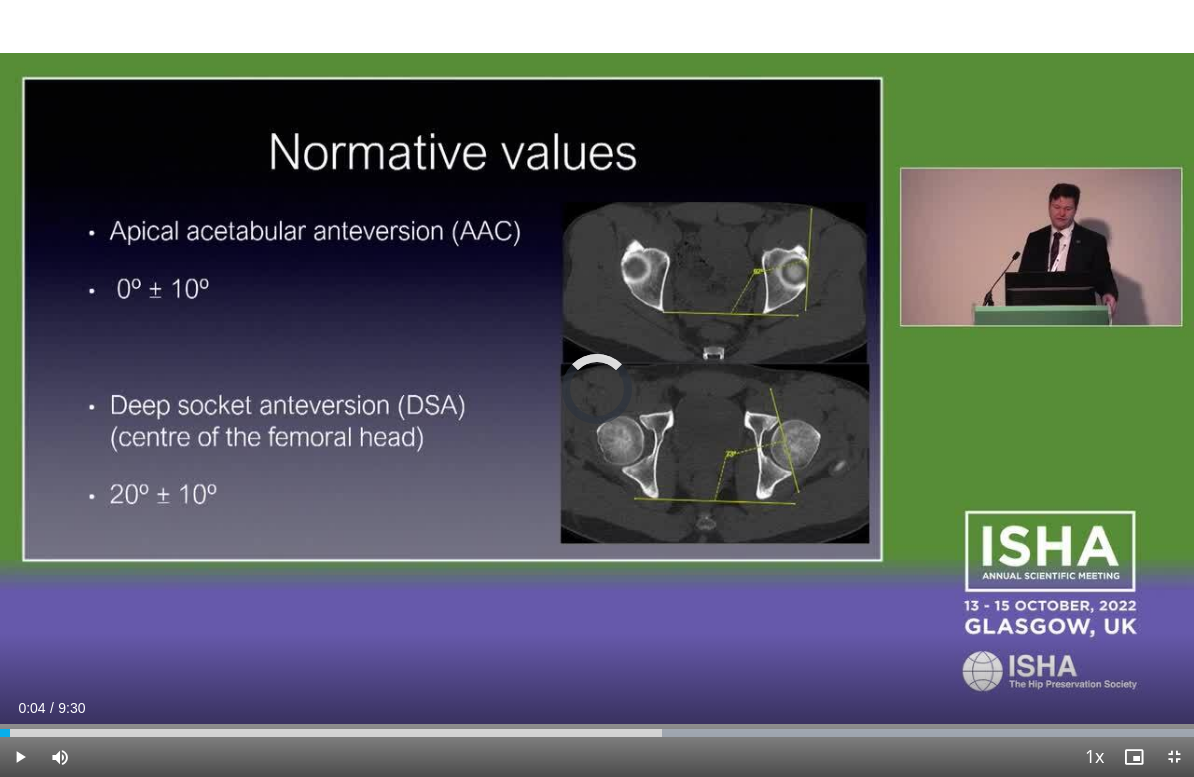 click on "Loaded :  99.99%" at bounding box center [597, 727] 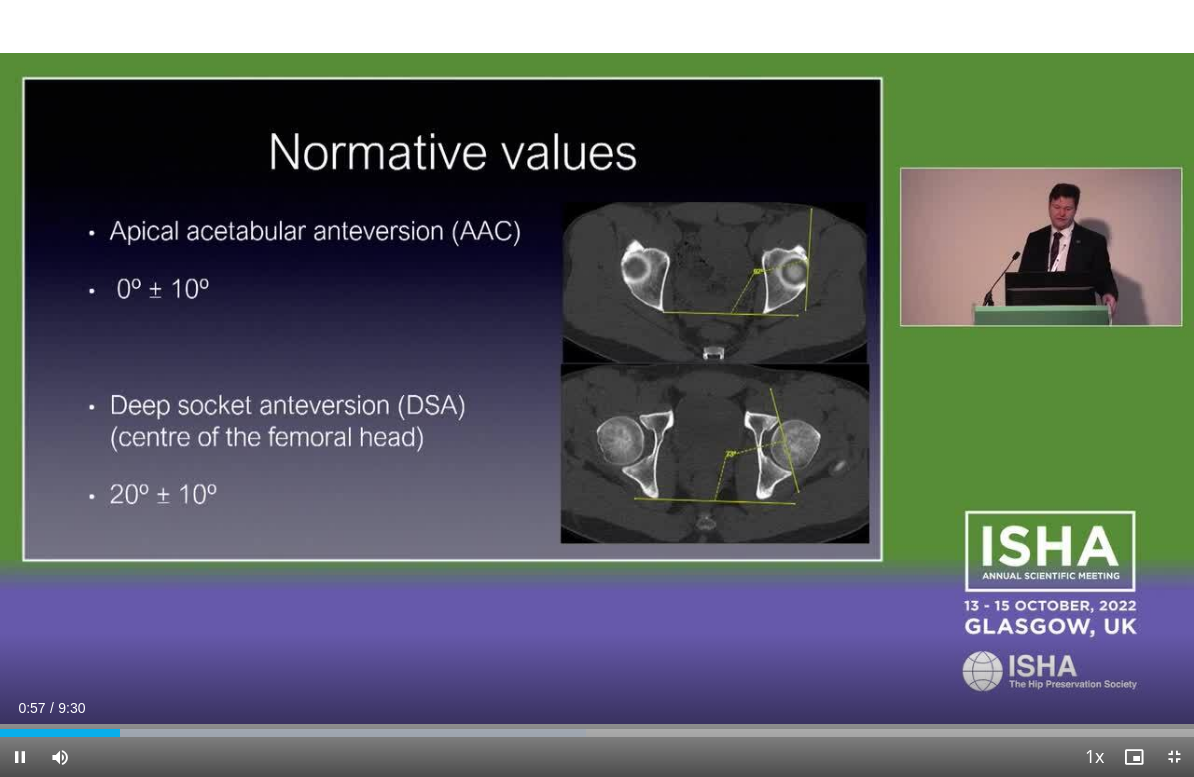 click on "20 seconds
Tap to unmute" at bounding box center [597, 388] 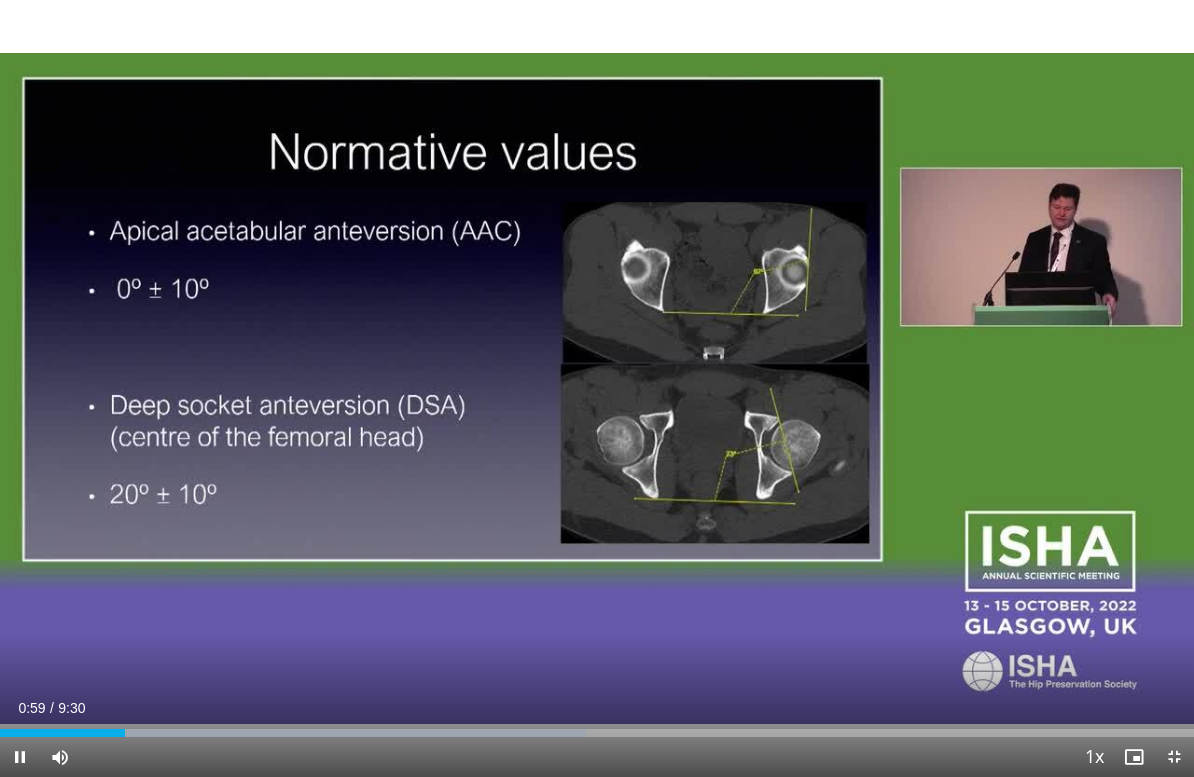 click at bounding box center [20, 757] 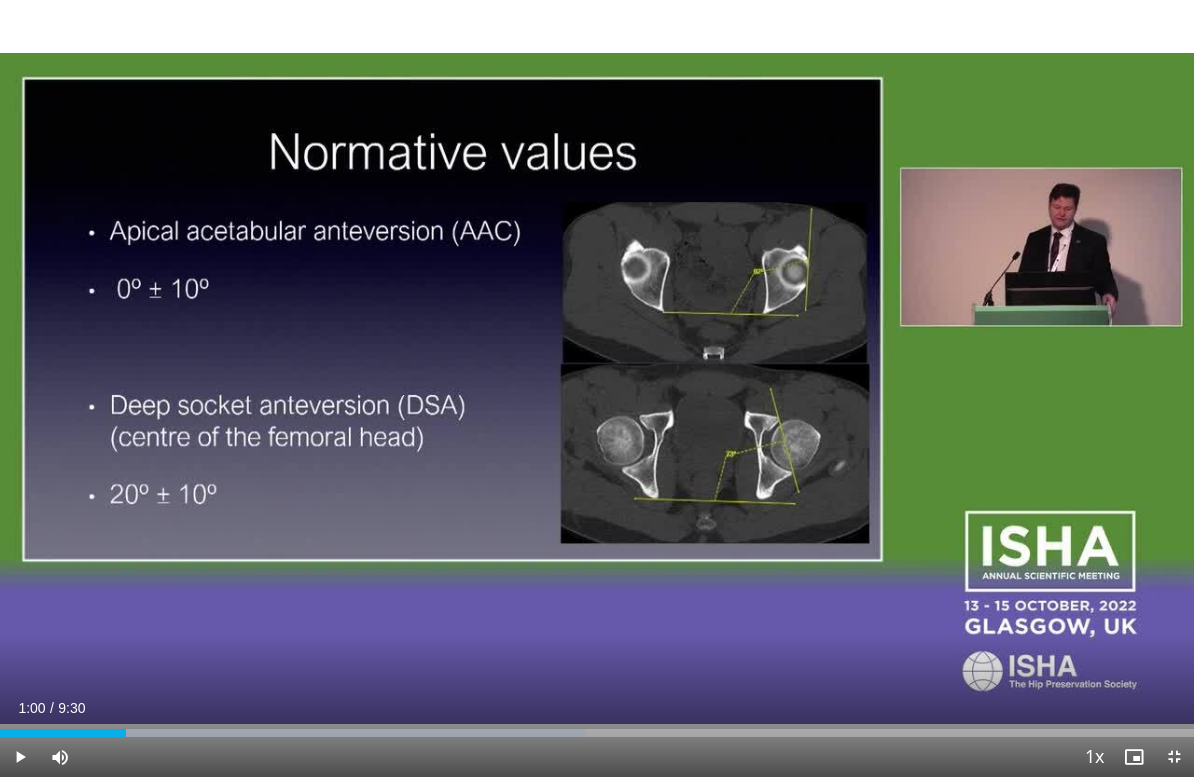 click at bounding box center [20, 757] 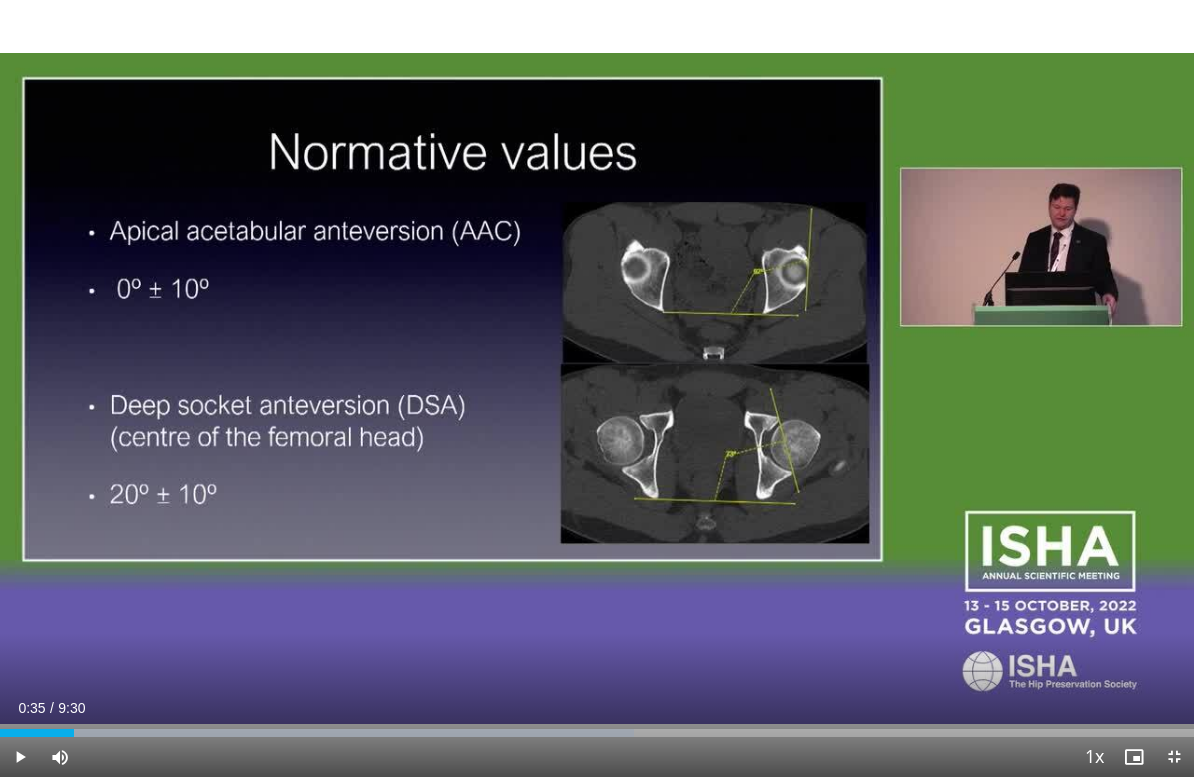 drag, startPoint x: 126, startPoint y: 731, endPoint x: 74, endPoint y: 731, distance: 52 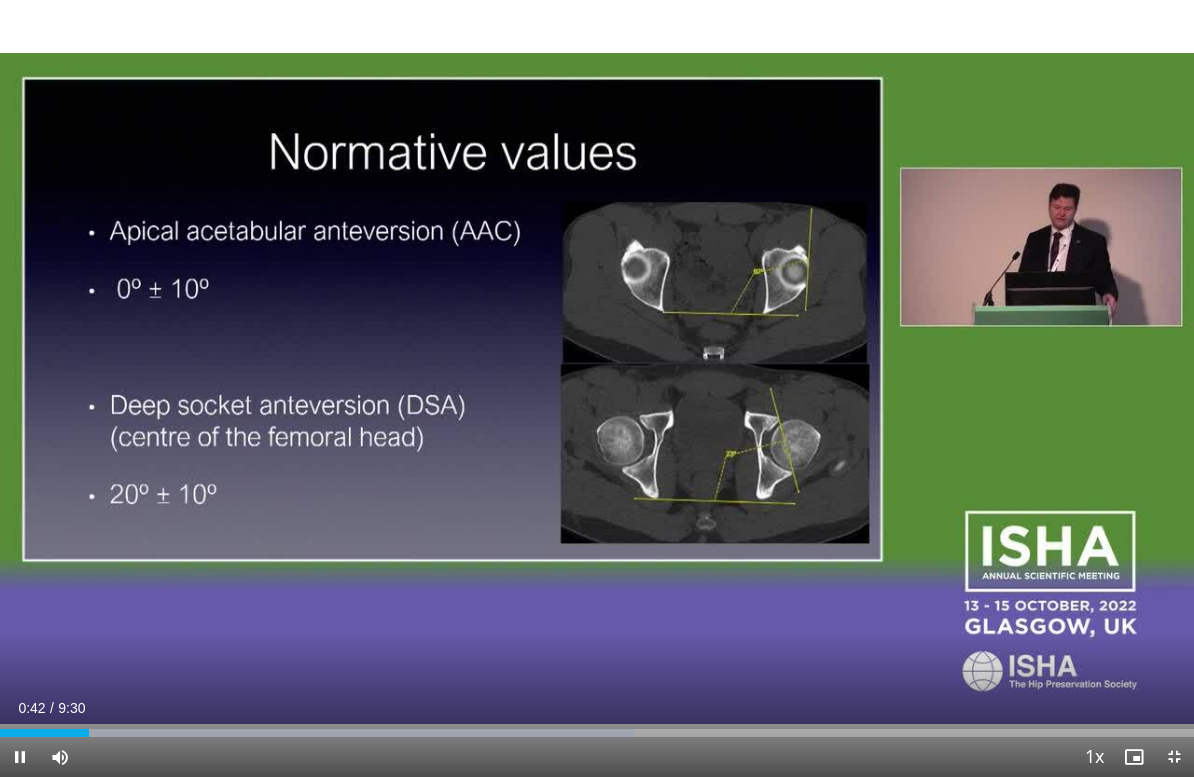 click at bounding box center (20, 757) 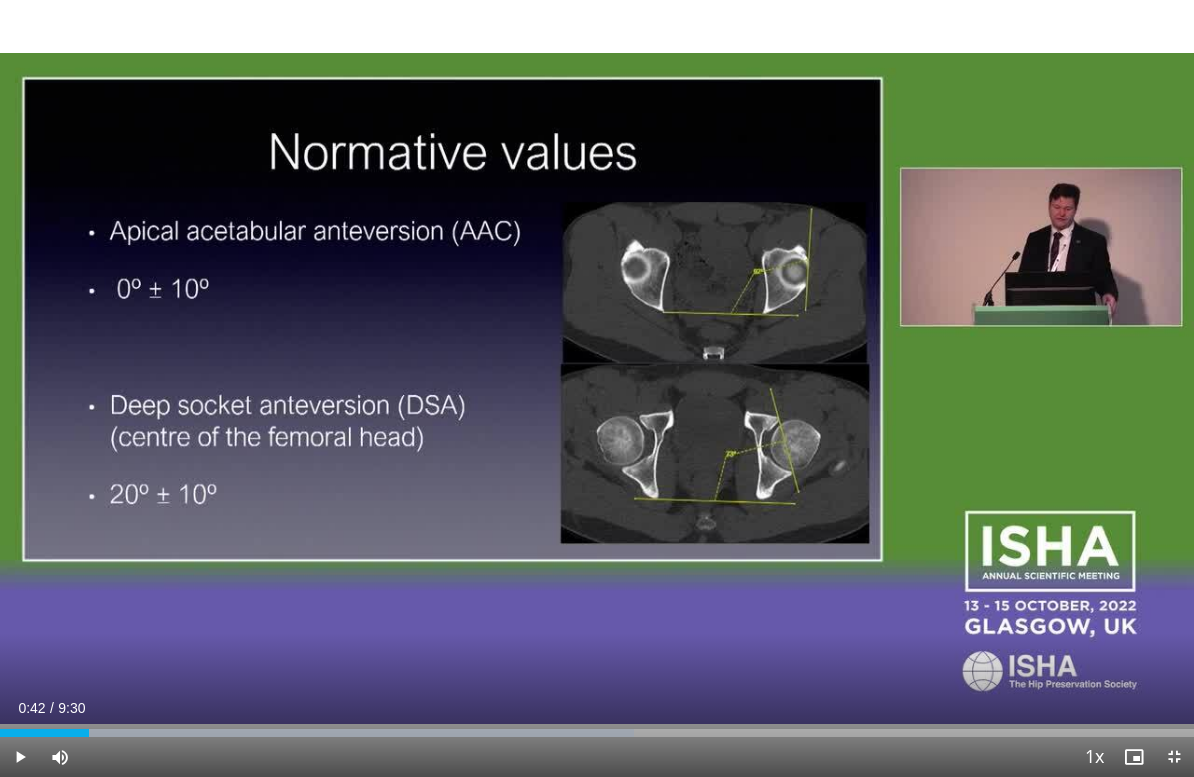 click at bounding box center (20, 757) 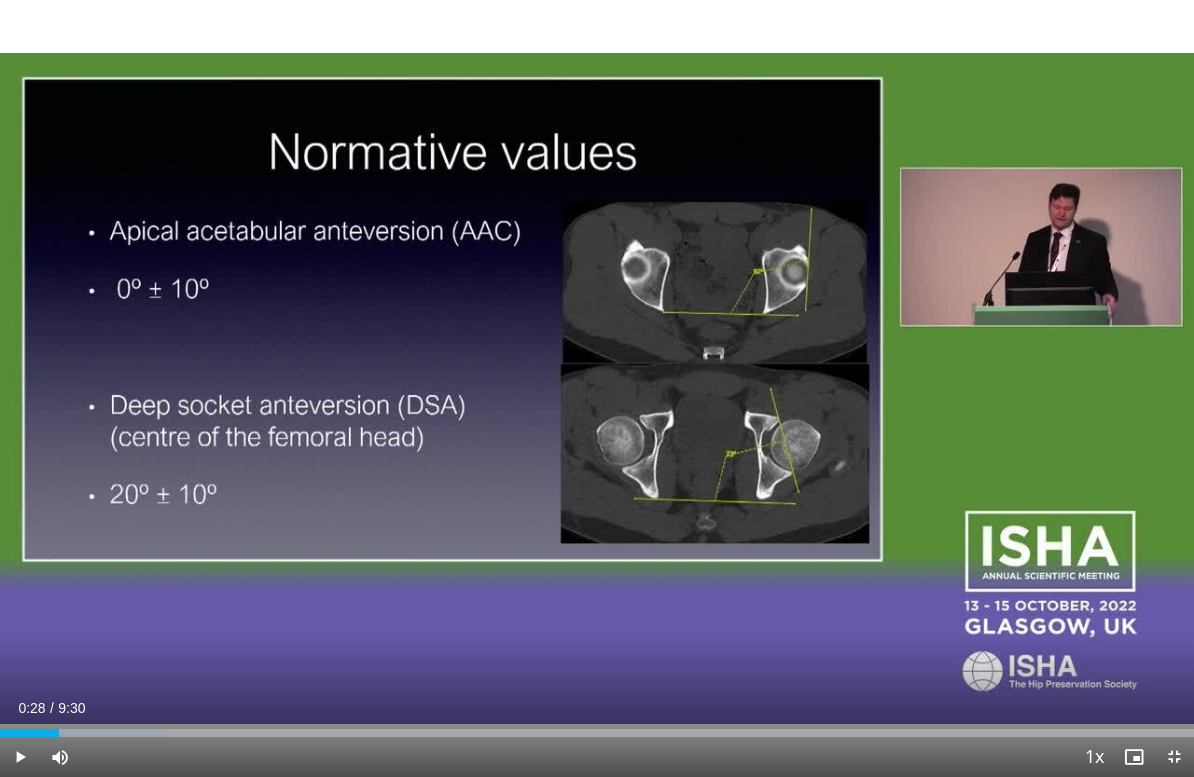 drag, startPoint x: 161, startPoint y: 730, endPoint x: 58, endPoint y: 736, distance: 103.17461 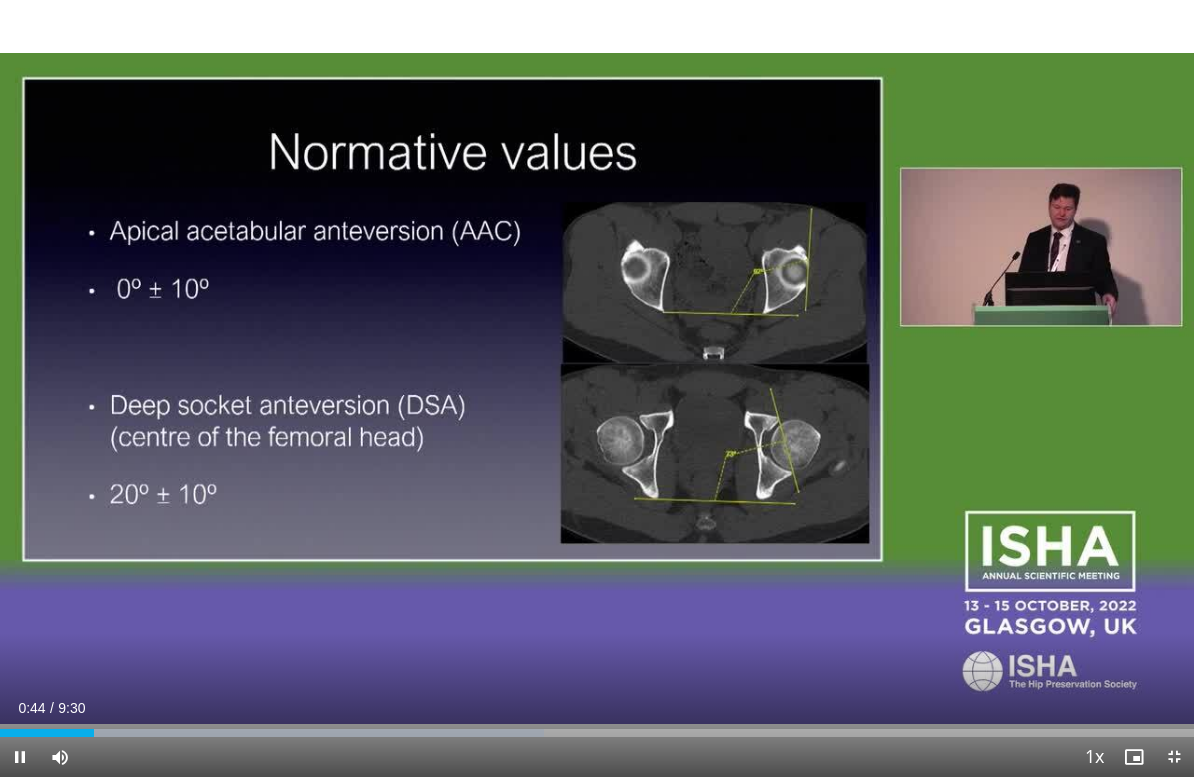 click at bounding box center [20, 757] 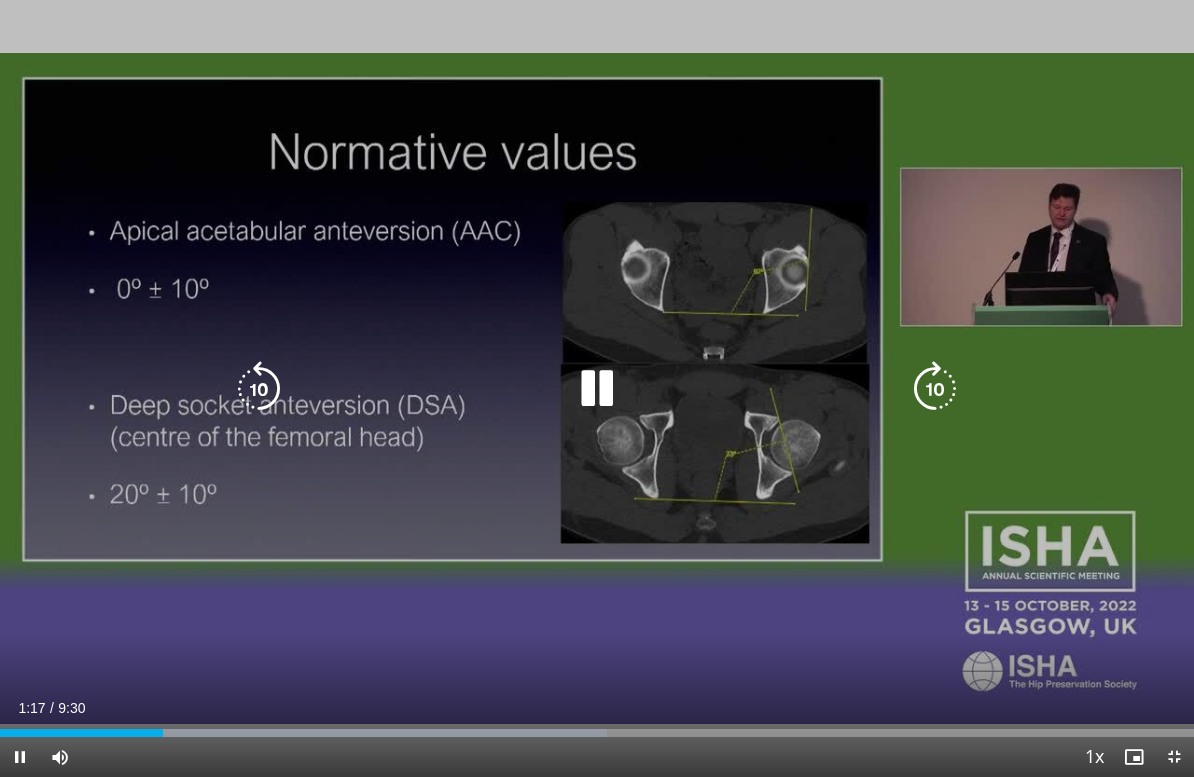 click on "20 seconds
Tap to unmute" at bounding box center (597, 388) 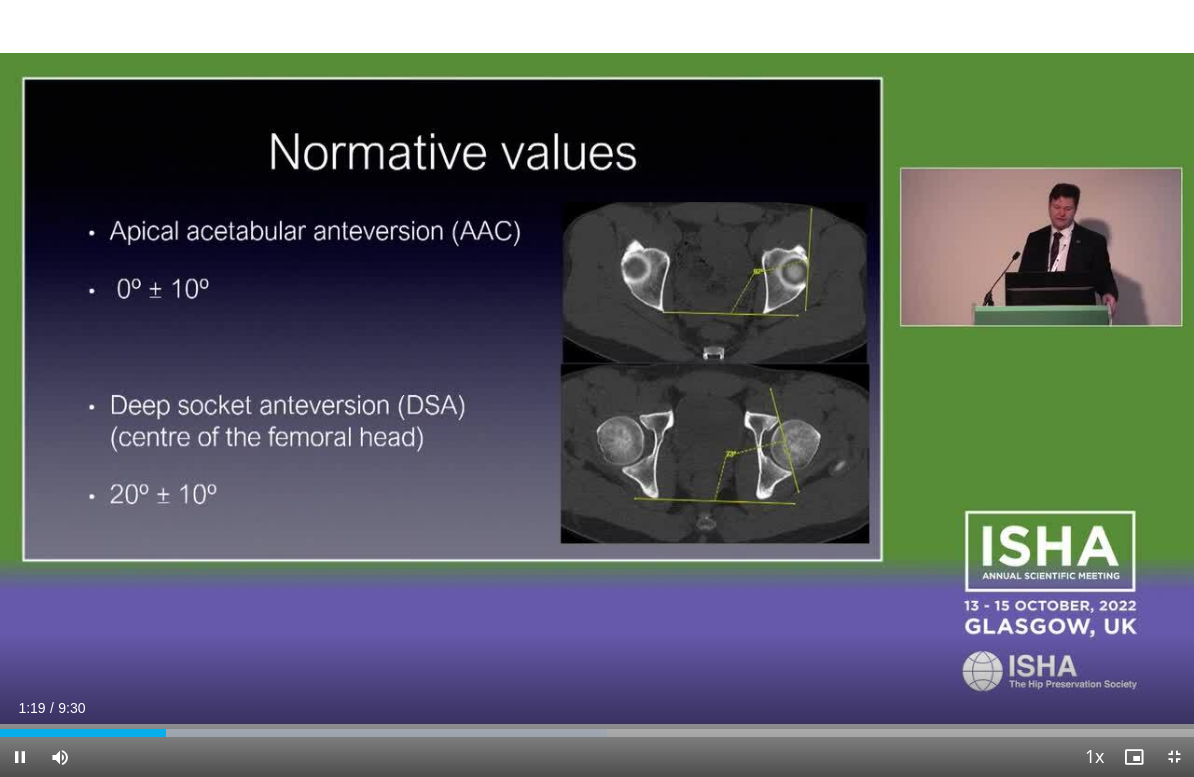 click on "20 seconds
Tap to unmute" at bounding box center (597, 388) 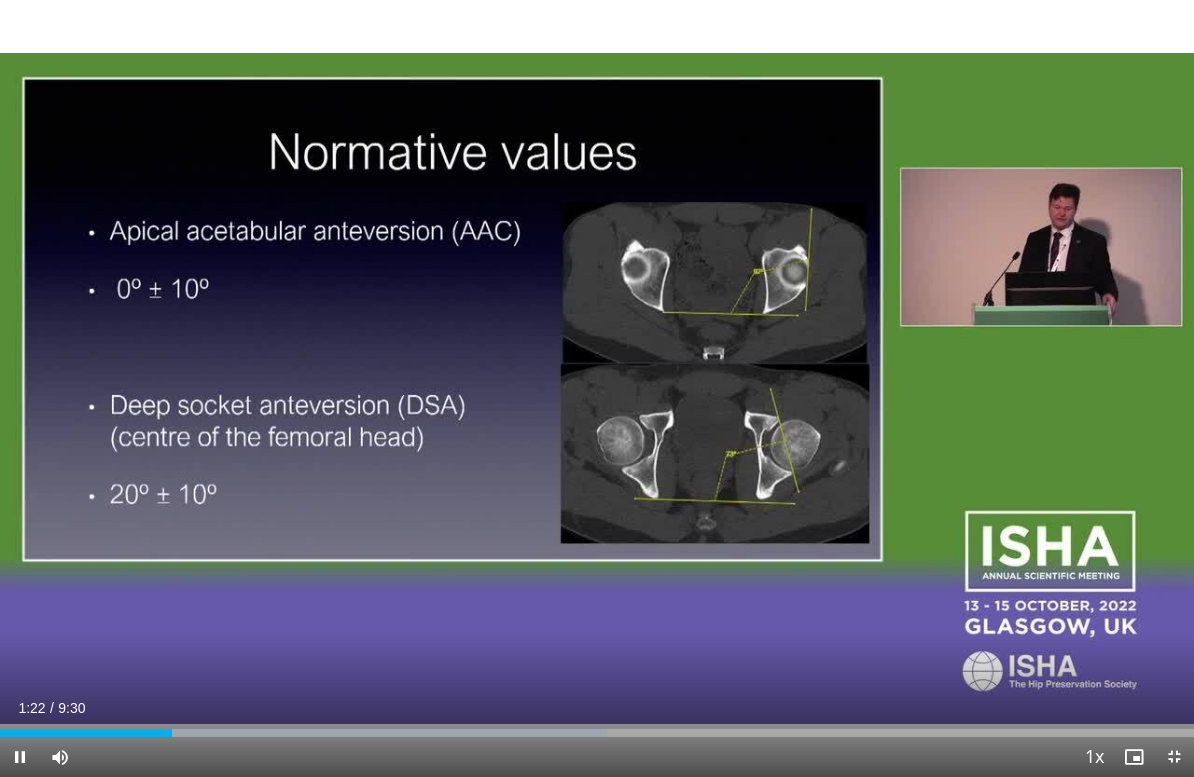 click at bounding box center (20, 757) 